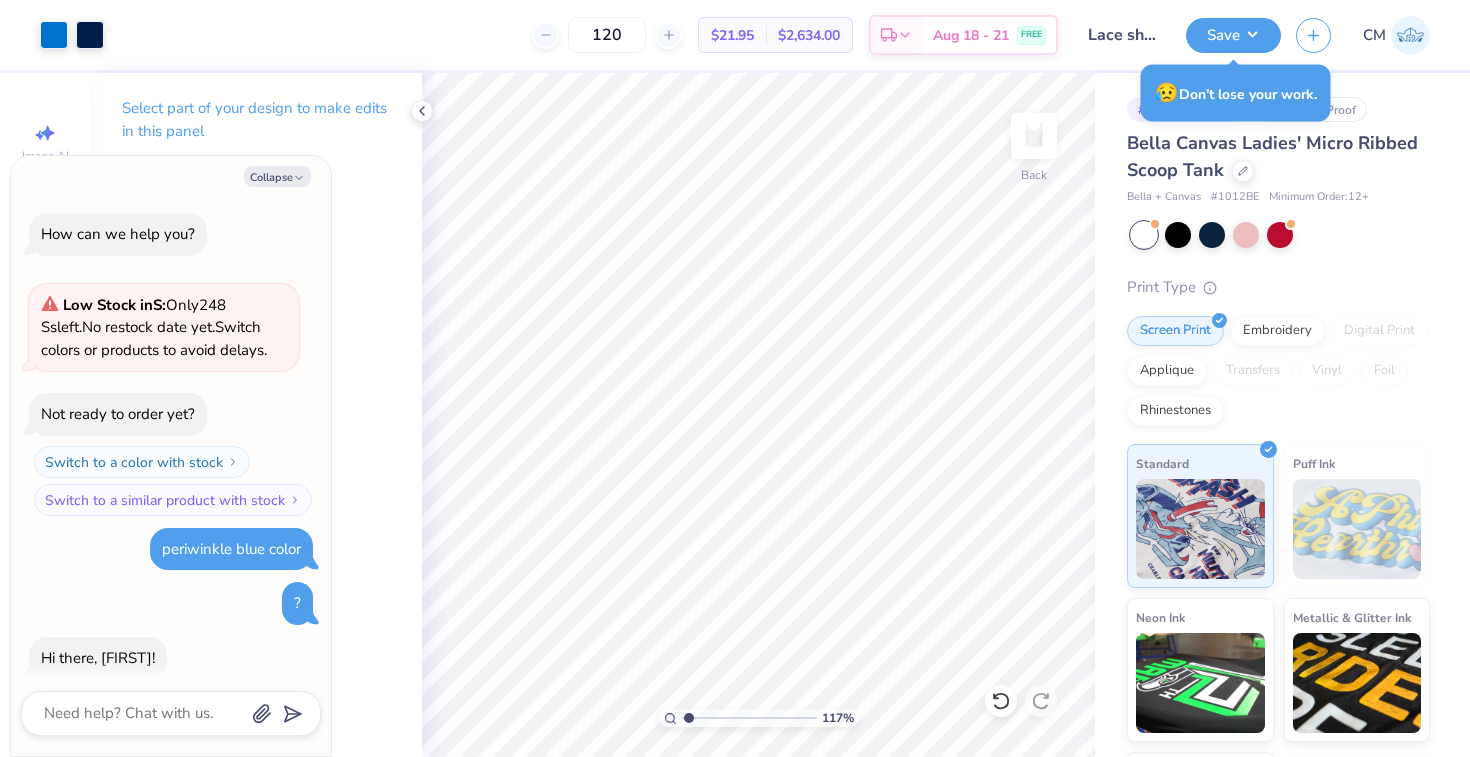 scroll, scrollTop: 0, scrollLeft: 0, axis: both 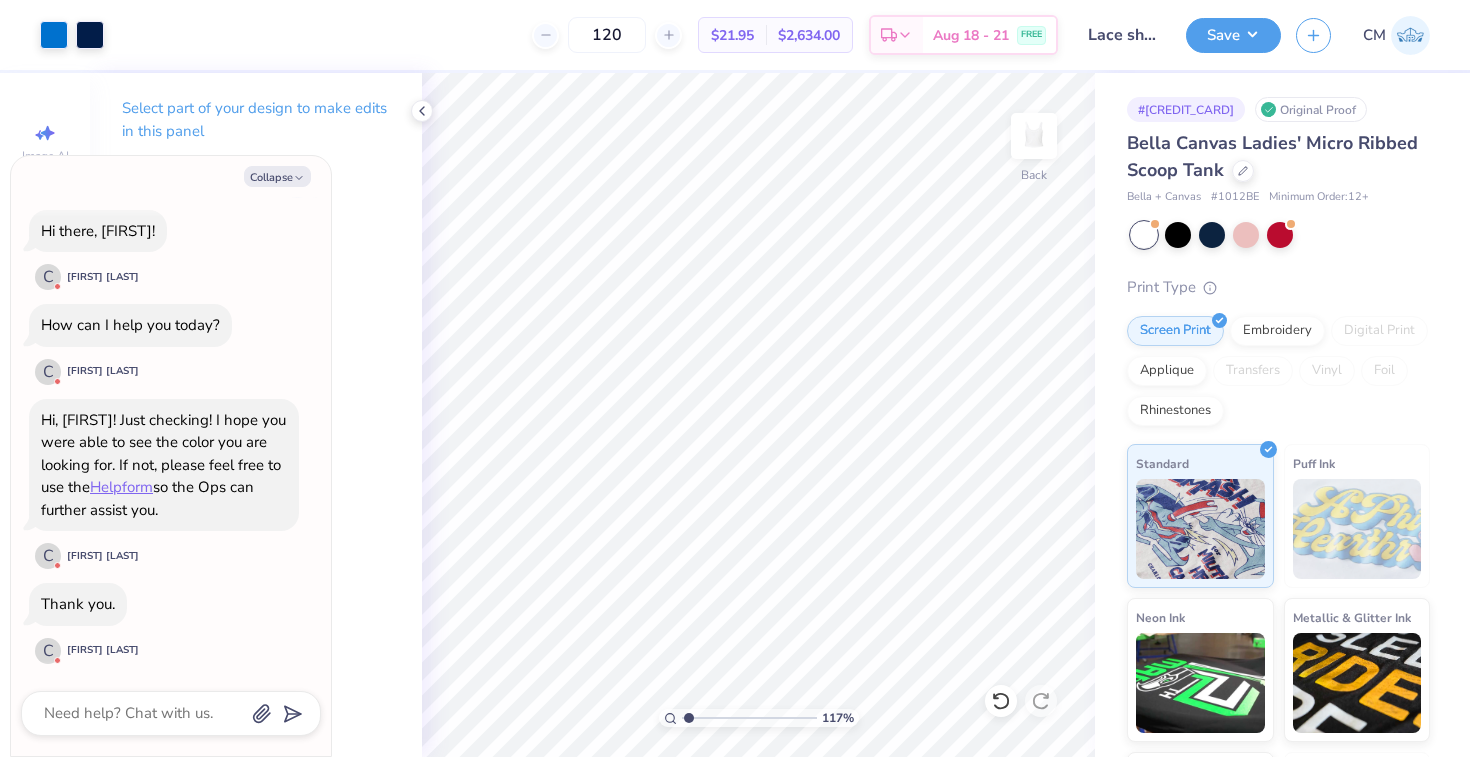 type on "x" 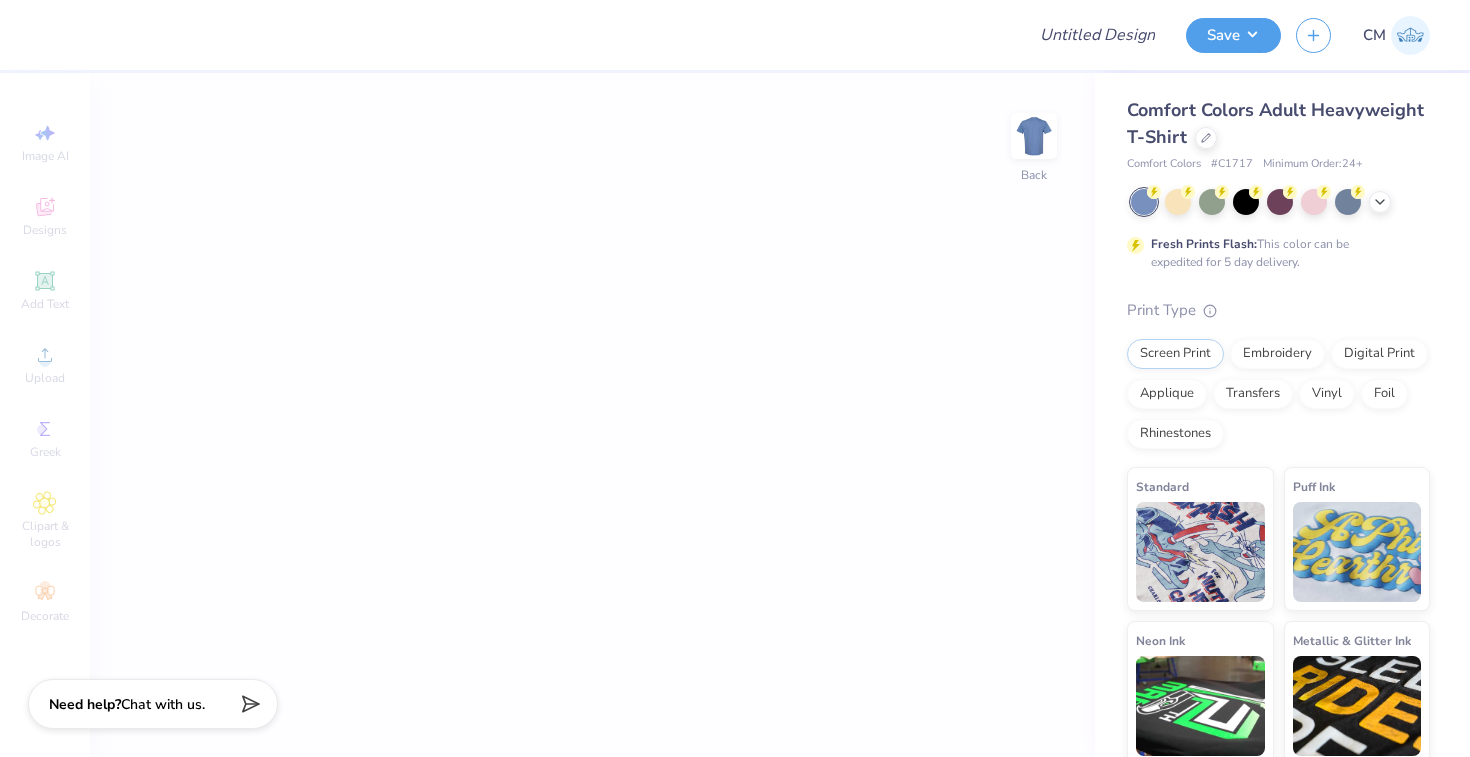 scroll, scrollTop: 0, scrollLeft: 0, axis: both 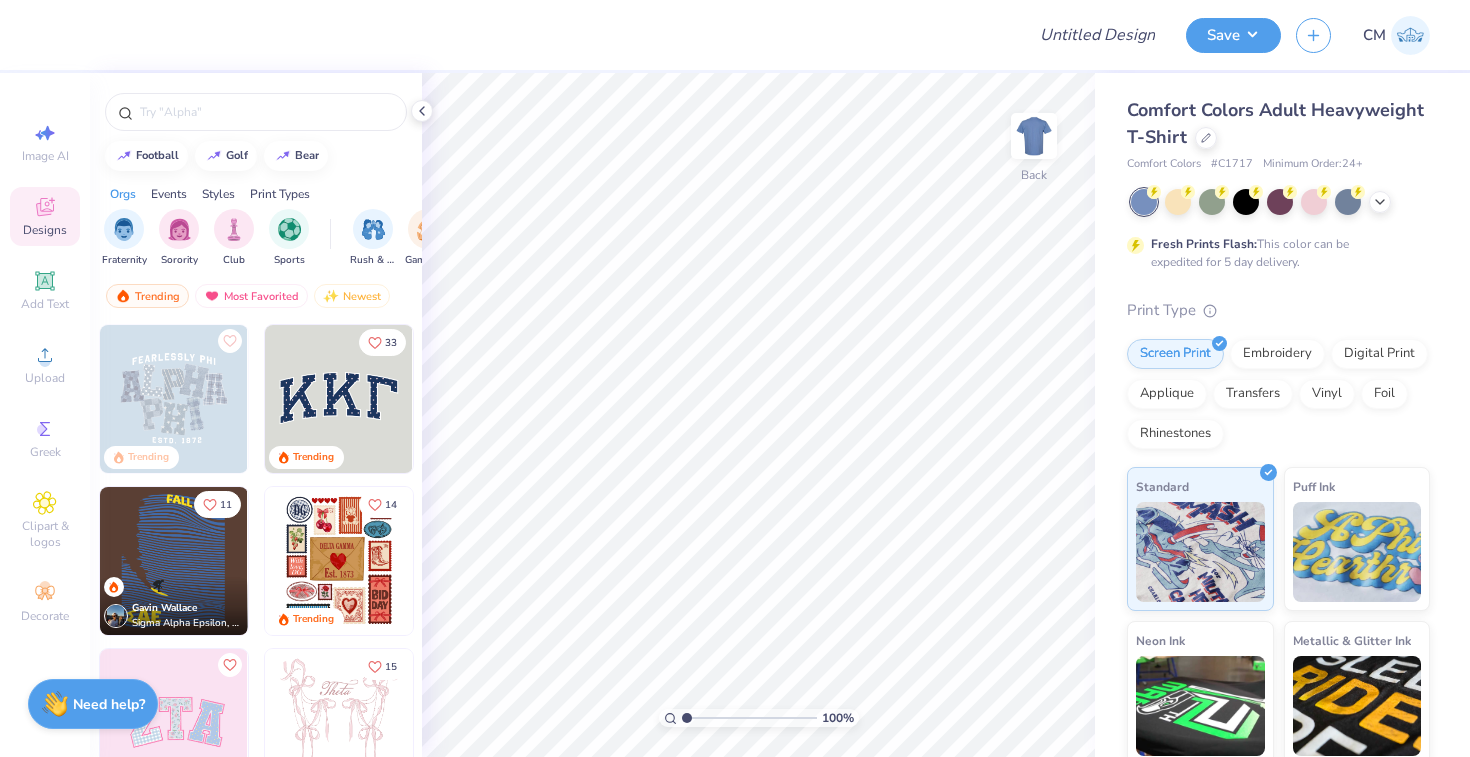 click at bounding box center [1410, 35] 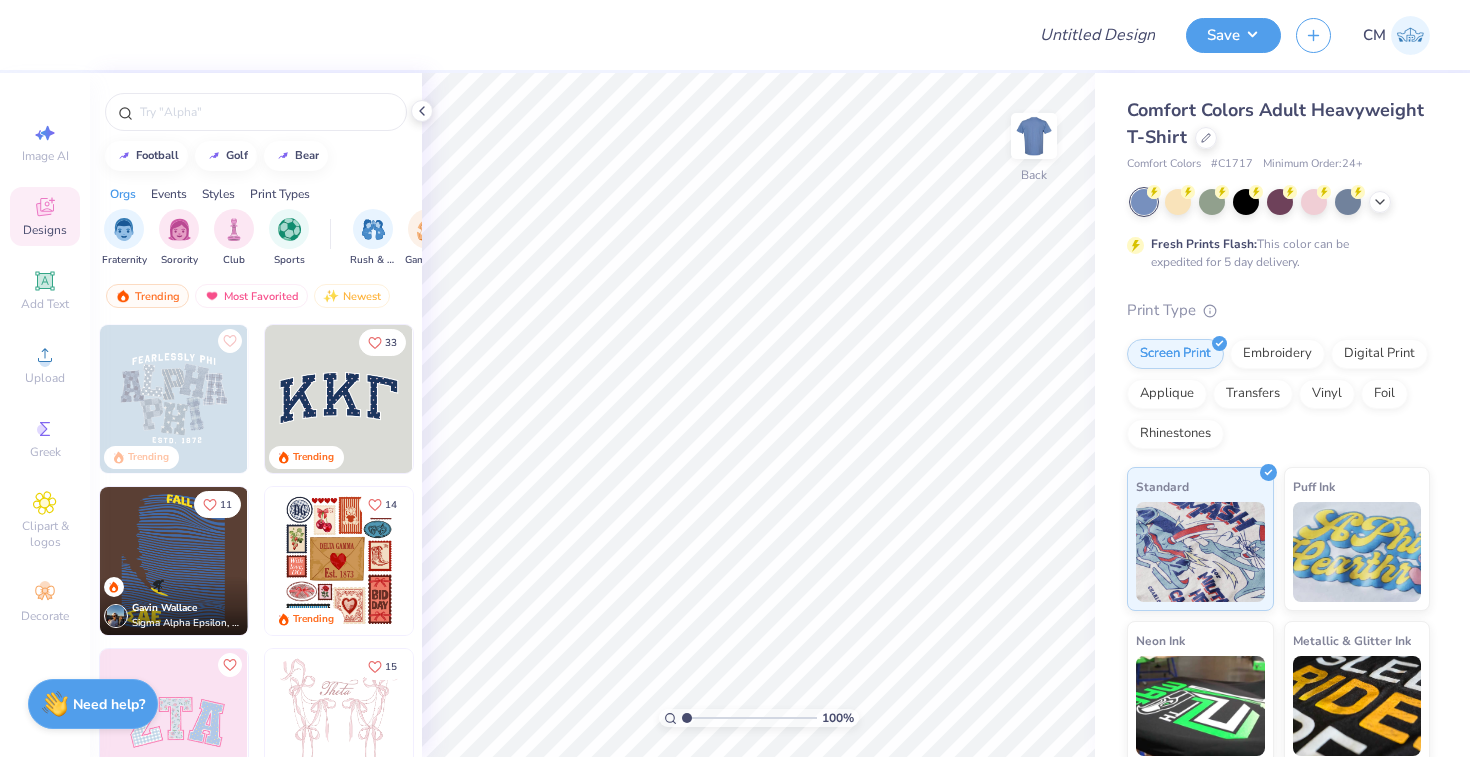 click at bounding box center [1410, 35] 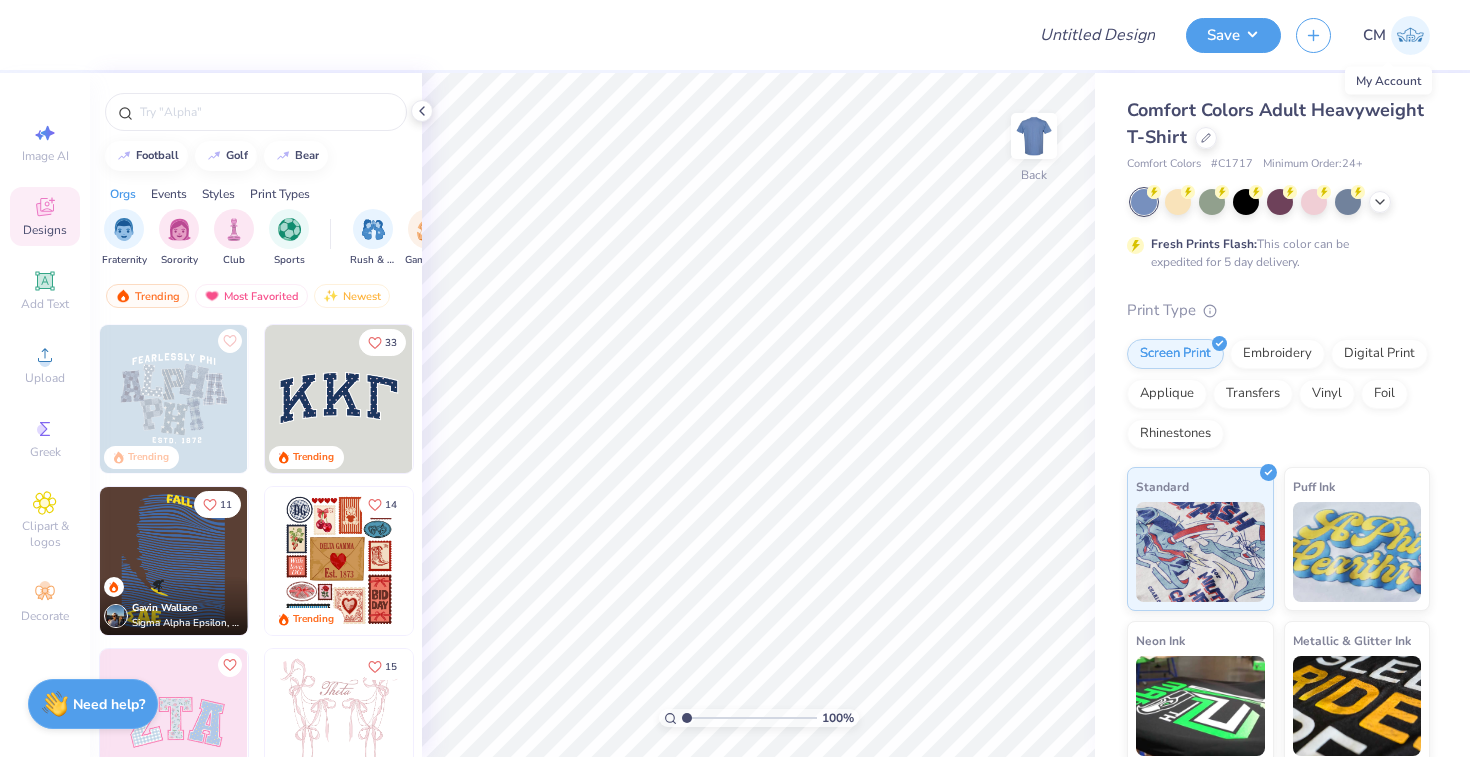 click at bounding box center (1410, 35) 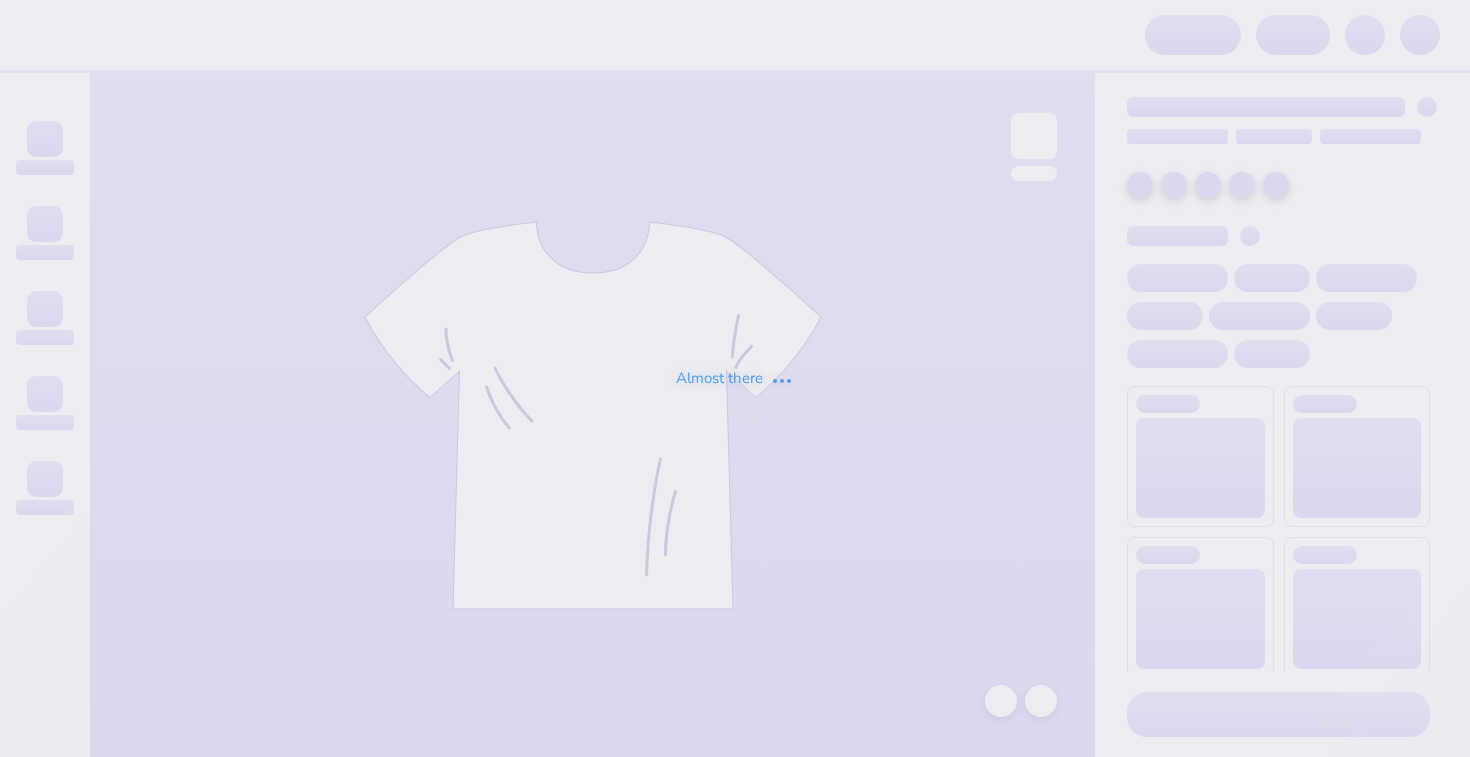scroll, scrollTop: 0, scrollLeft: 0, axis: both 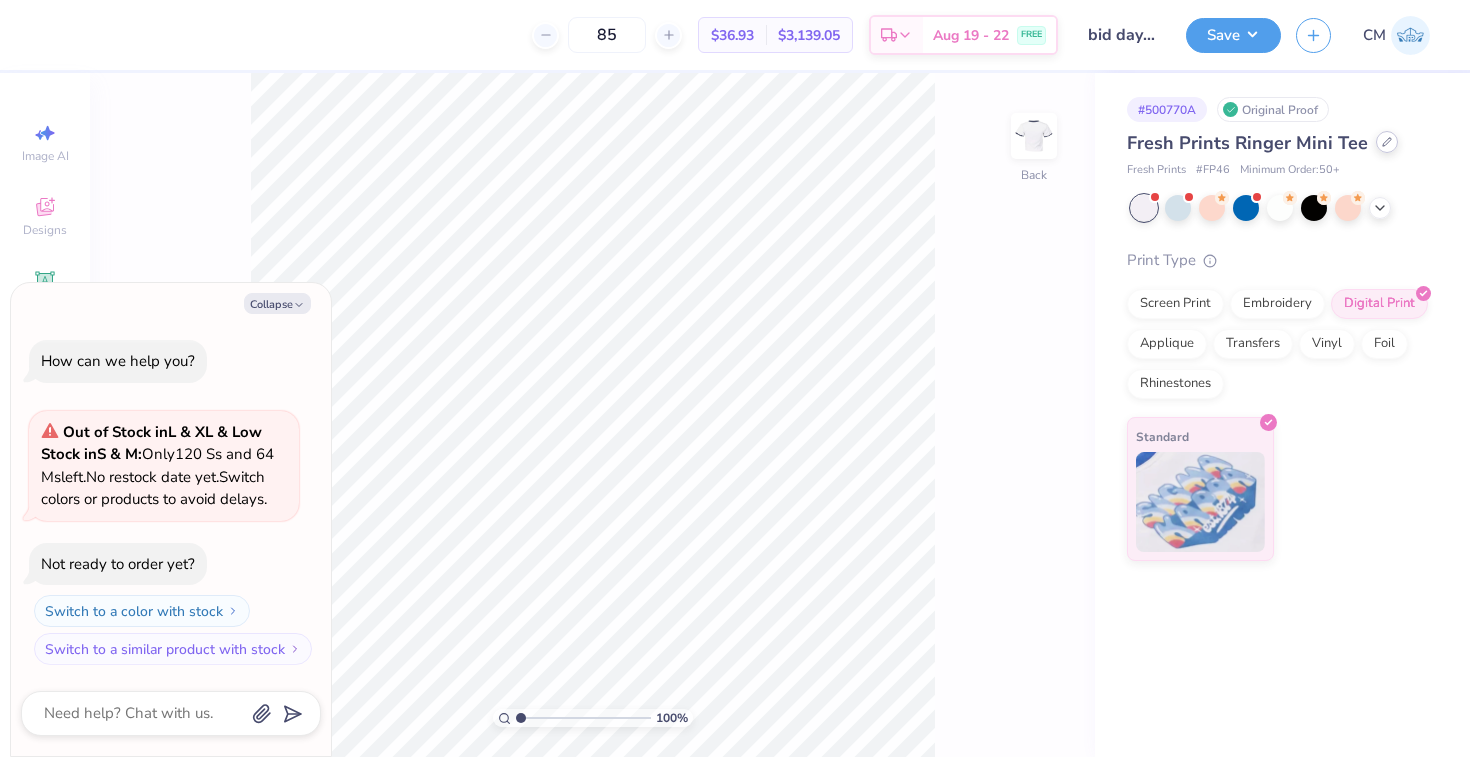 click at bounding box center [1387, 142] 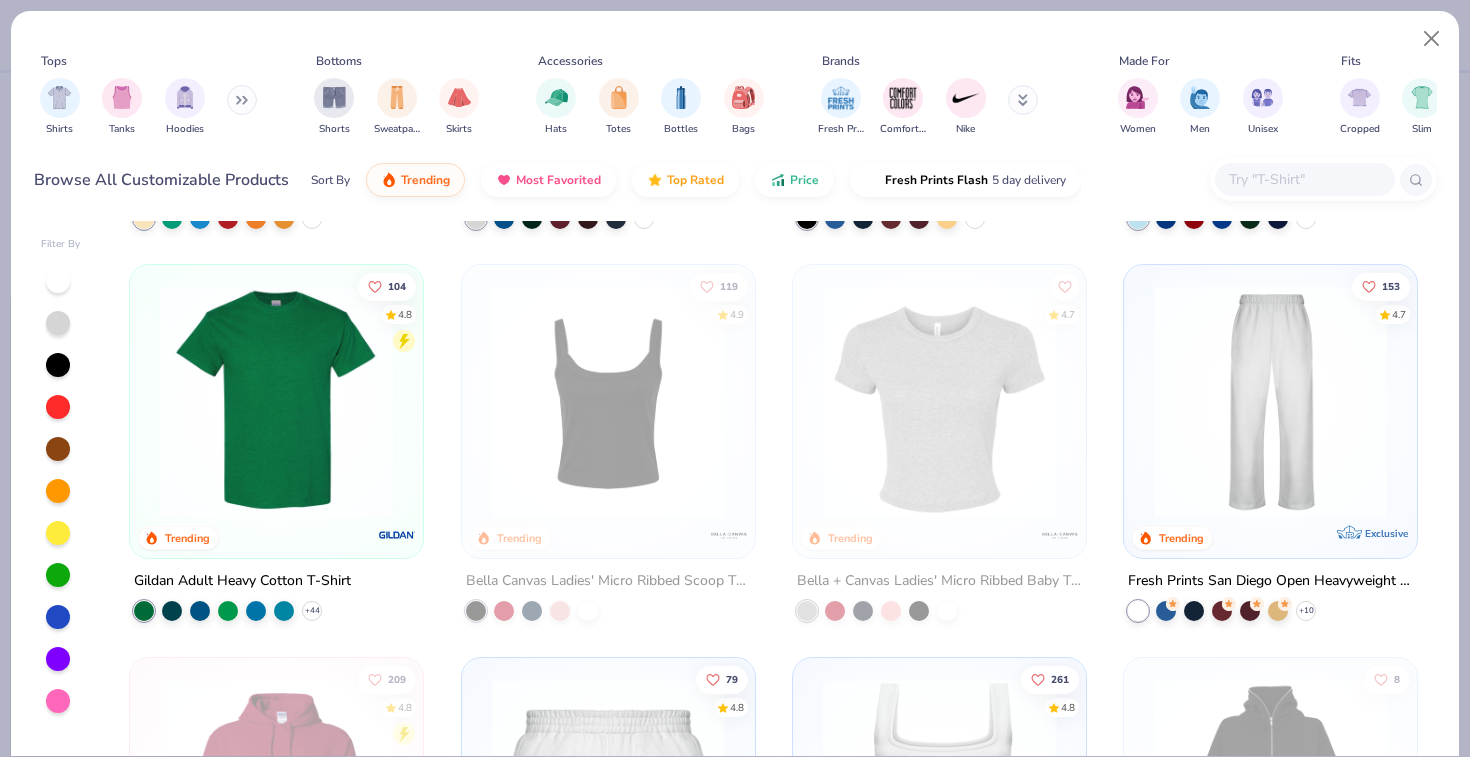 scroll, scrollTop: 0, scrollLeft: 0, axis: both 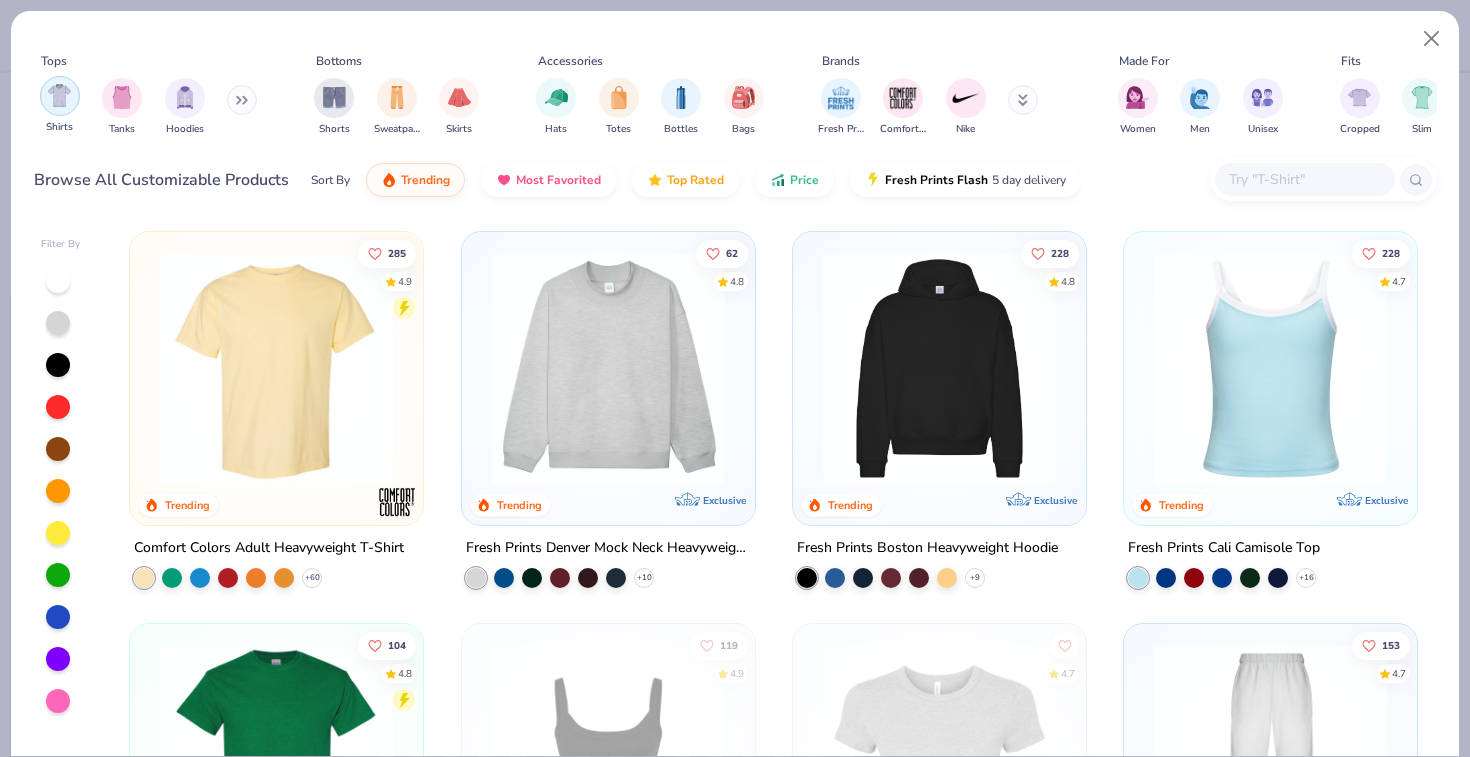 click at bounding box center [59, 95] 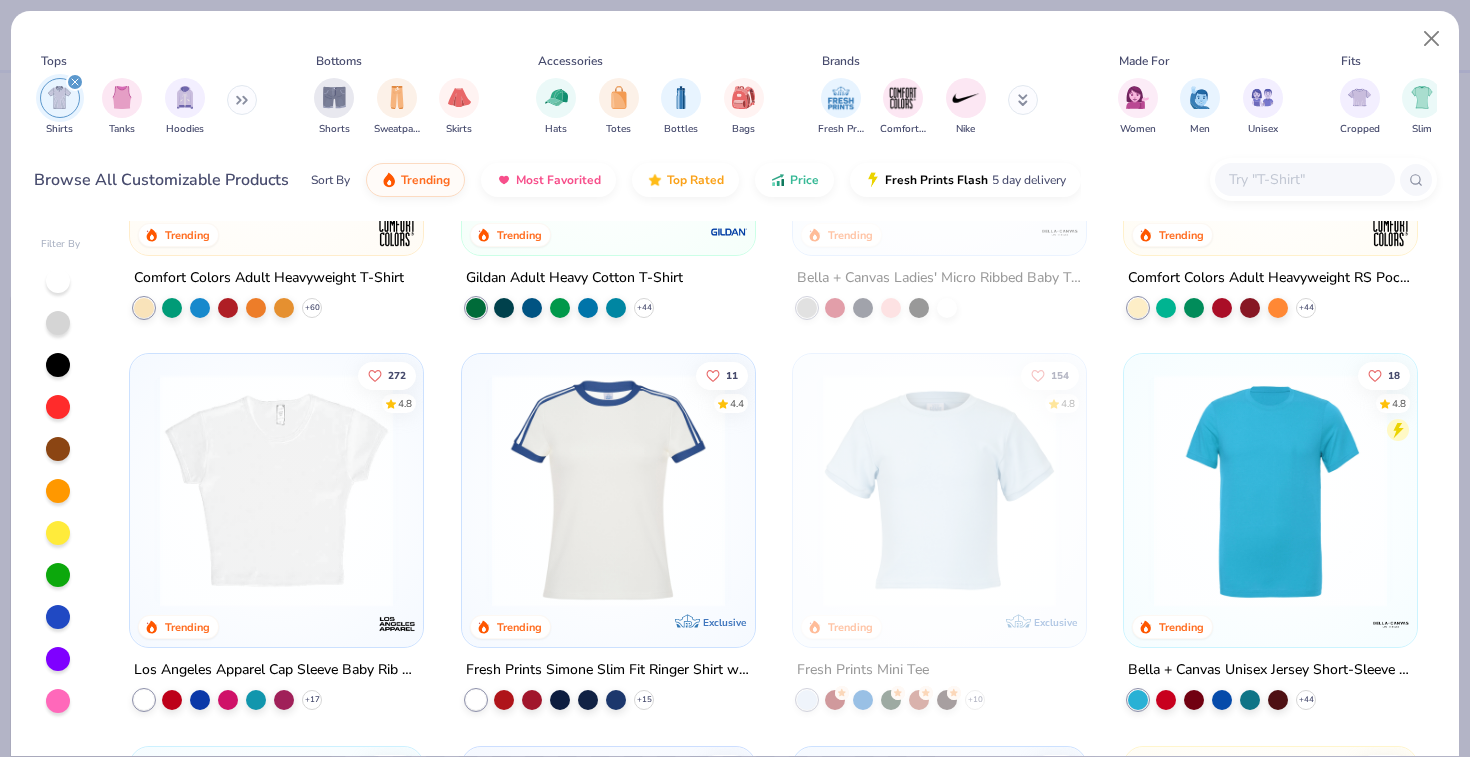 scroll, scrollTop: 275, scrollLeft: 0, axis: vertical 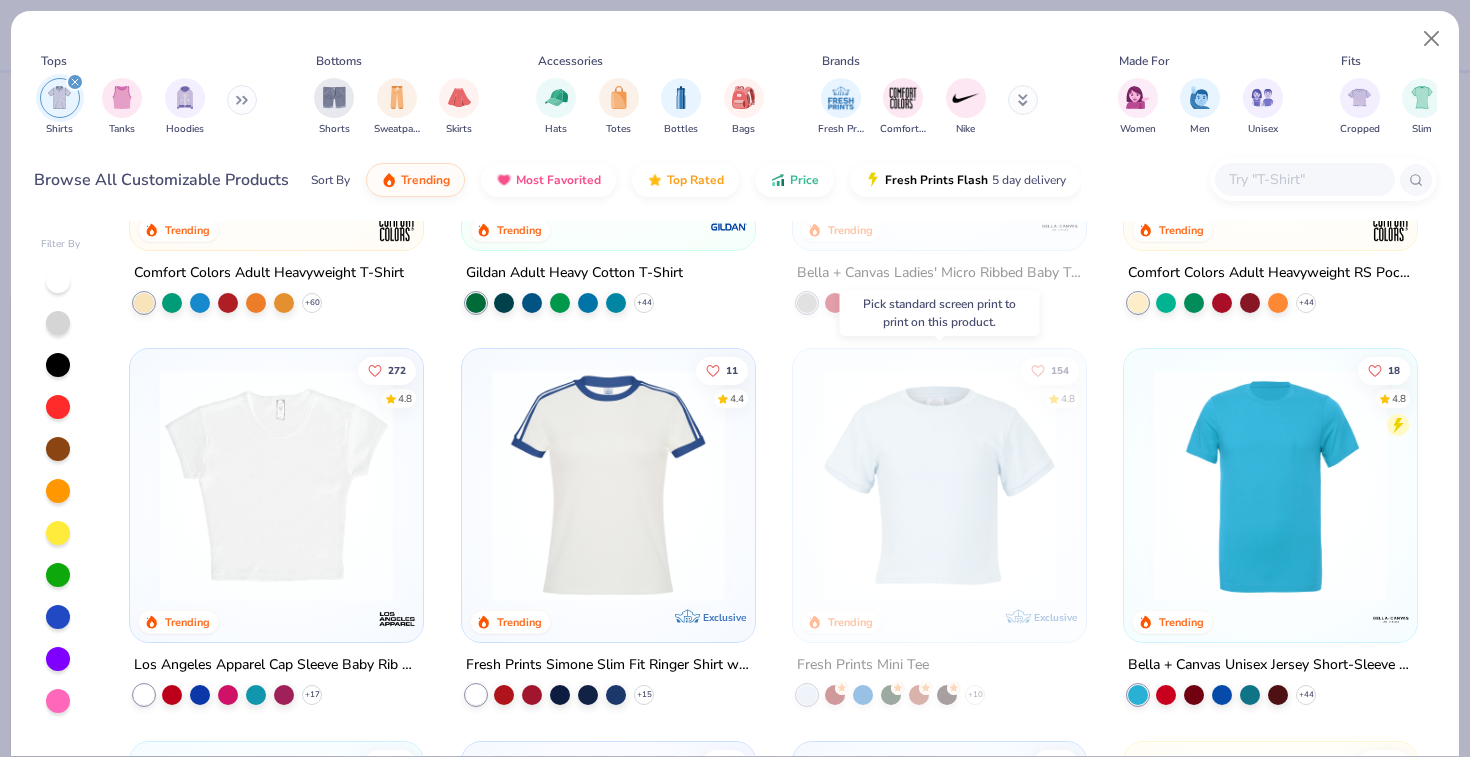 click at bounding box center [686, 485] 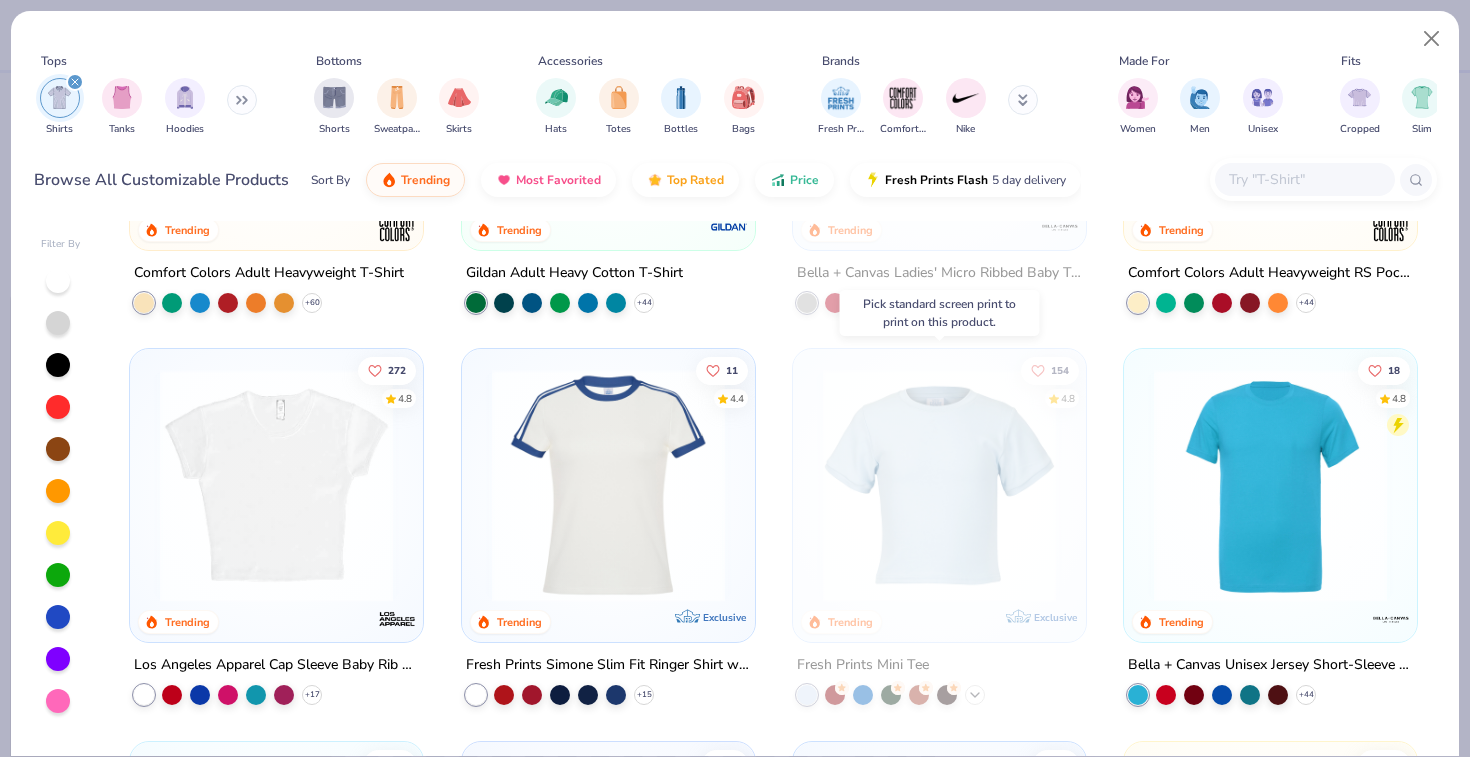 click 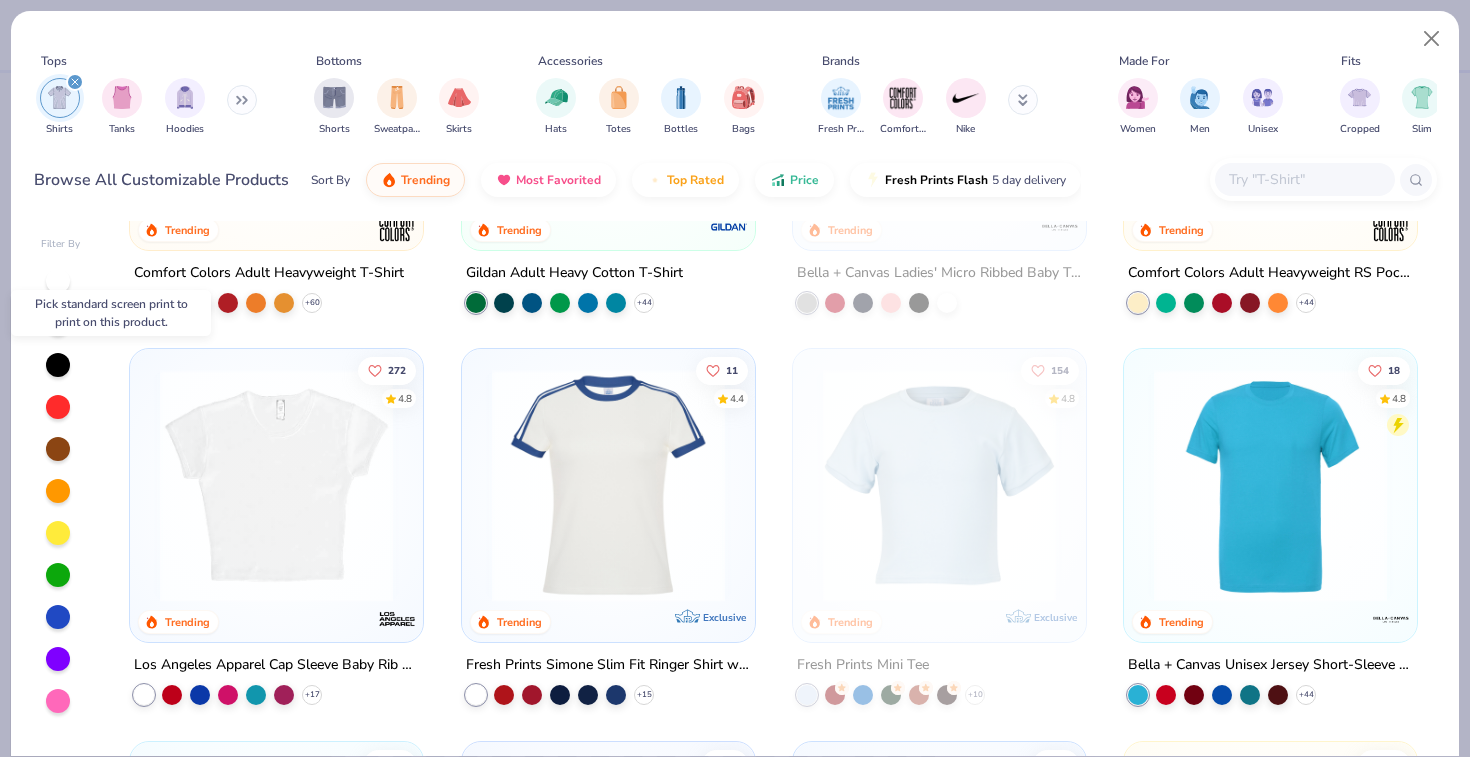 scroll, scrollTop: 0, scrollLeft: 0, axis: both 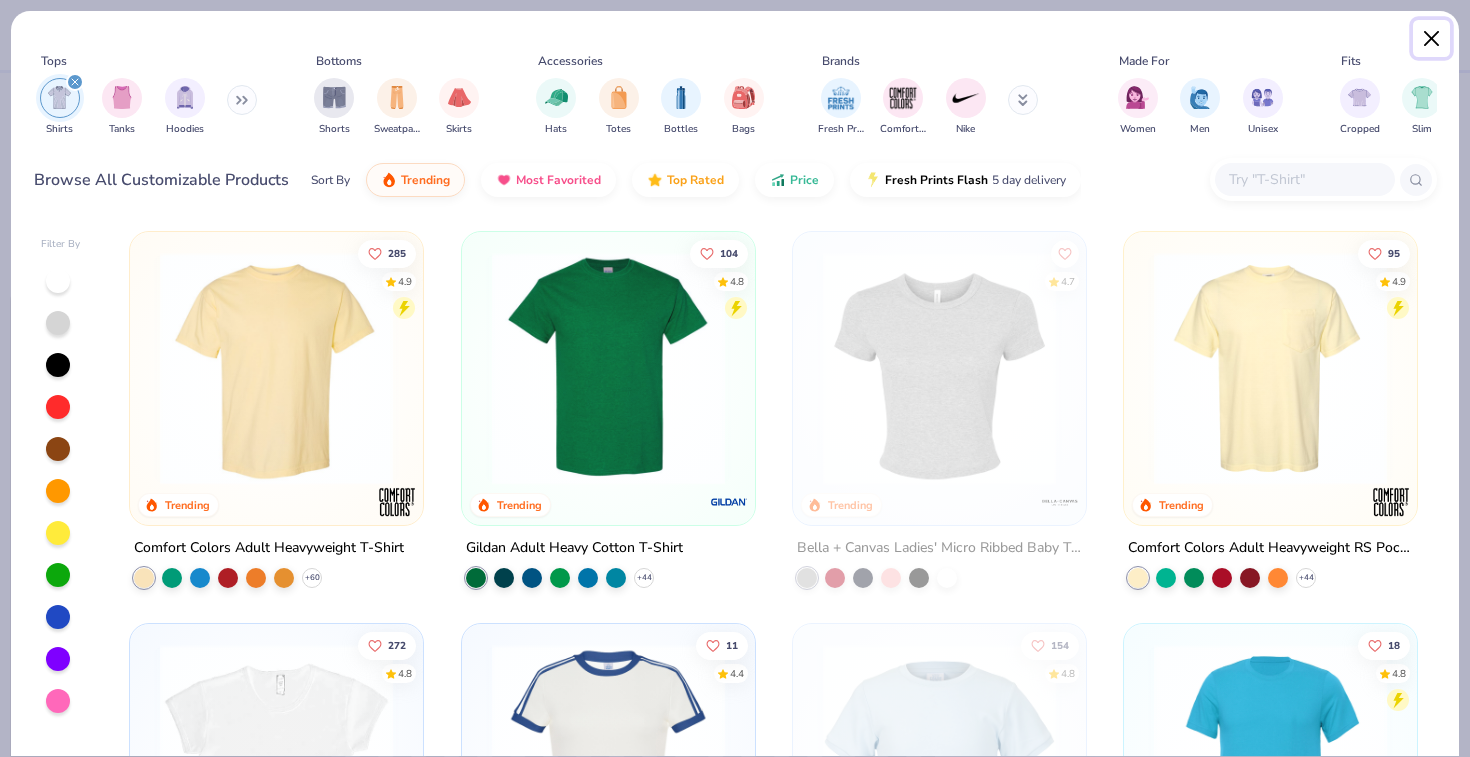 click at bounding box center (1432, 39) 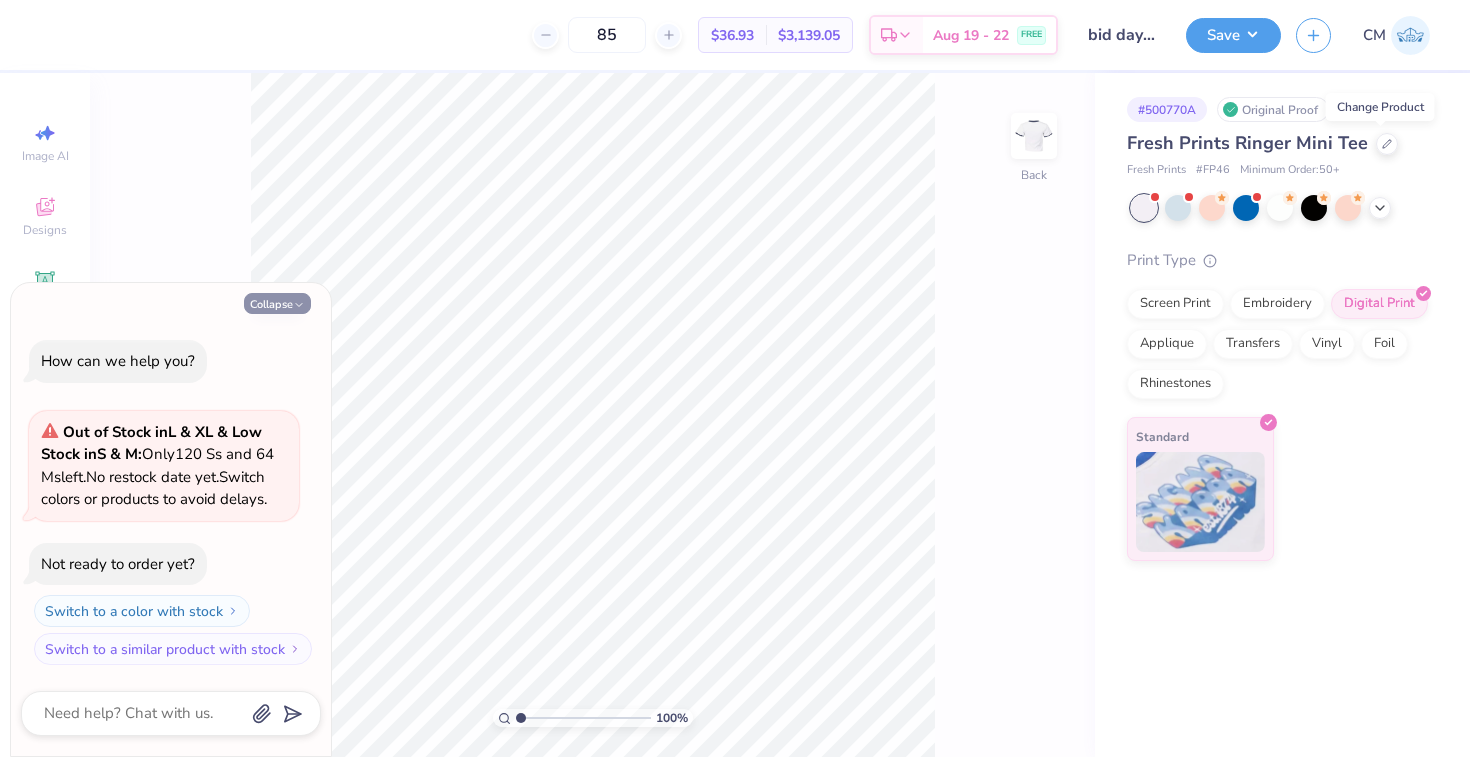 click on "Collapse" at bounding box center (277, 303) 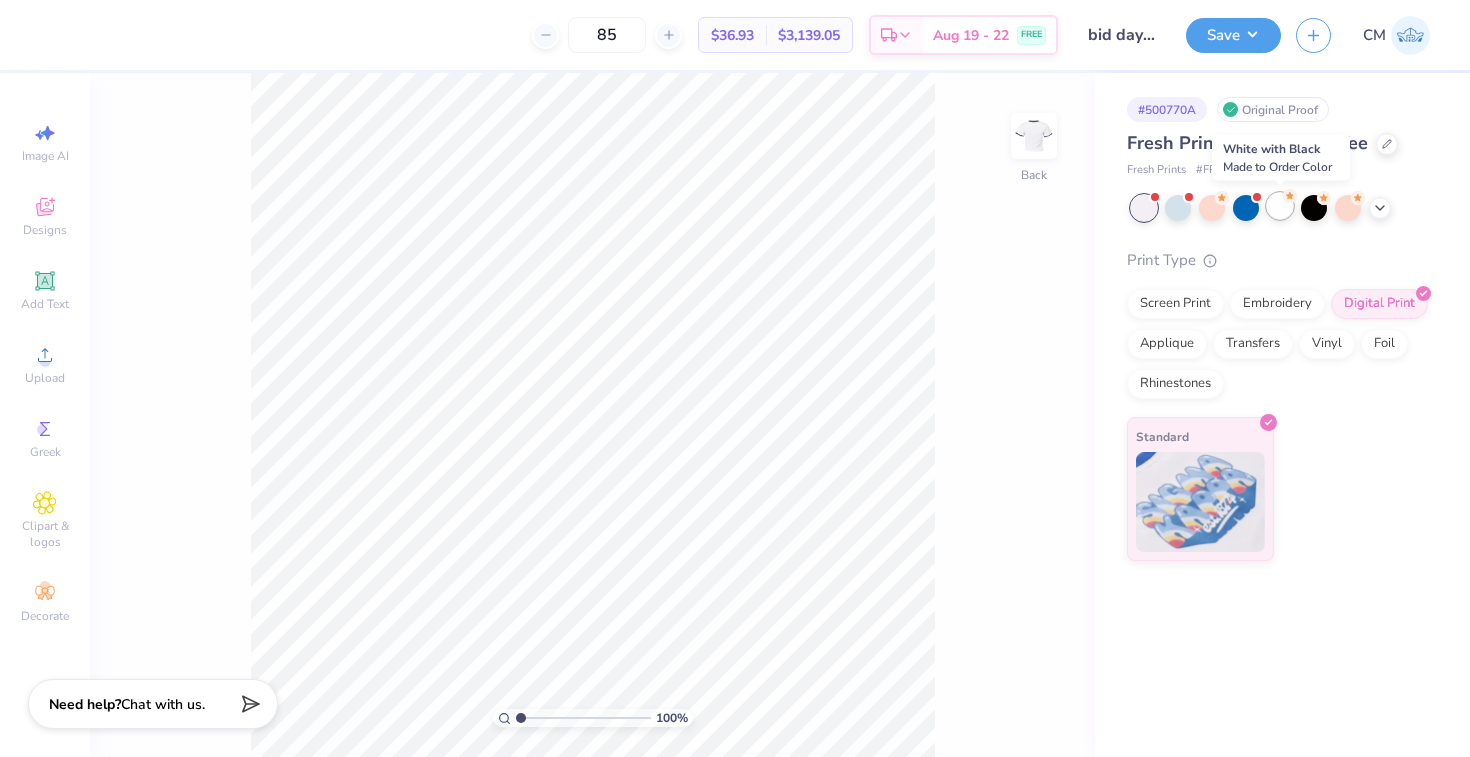 click at bounding box center [1280, 206] 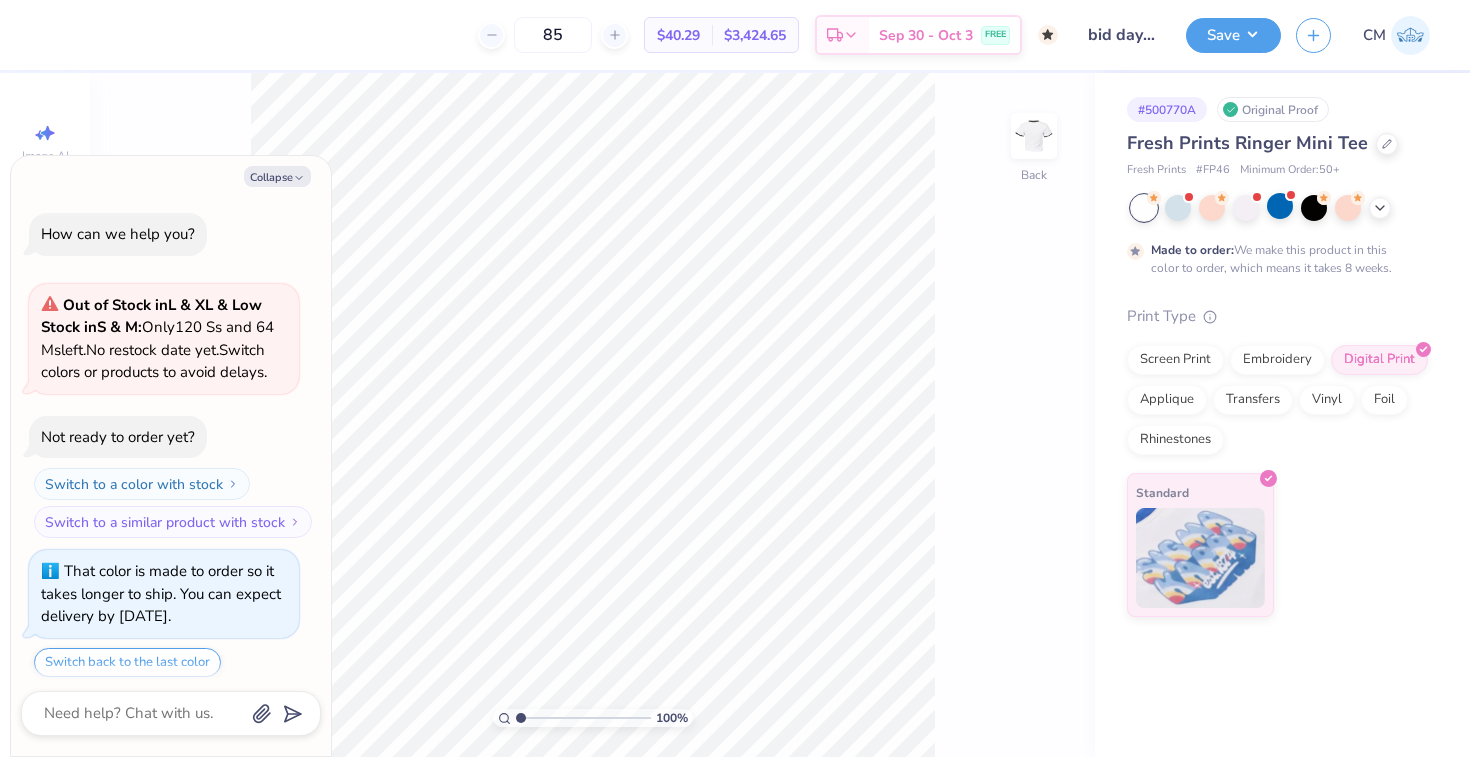 scroll, scrollTop: 61, scrollLeft: 0, axis: vertical 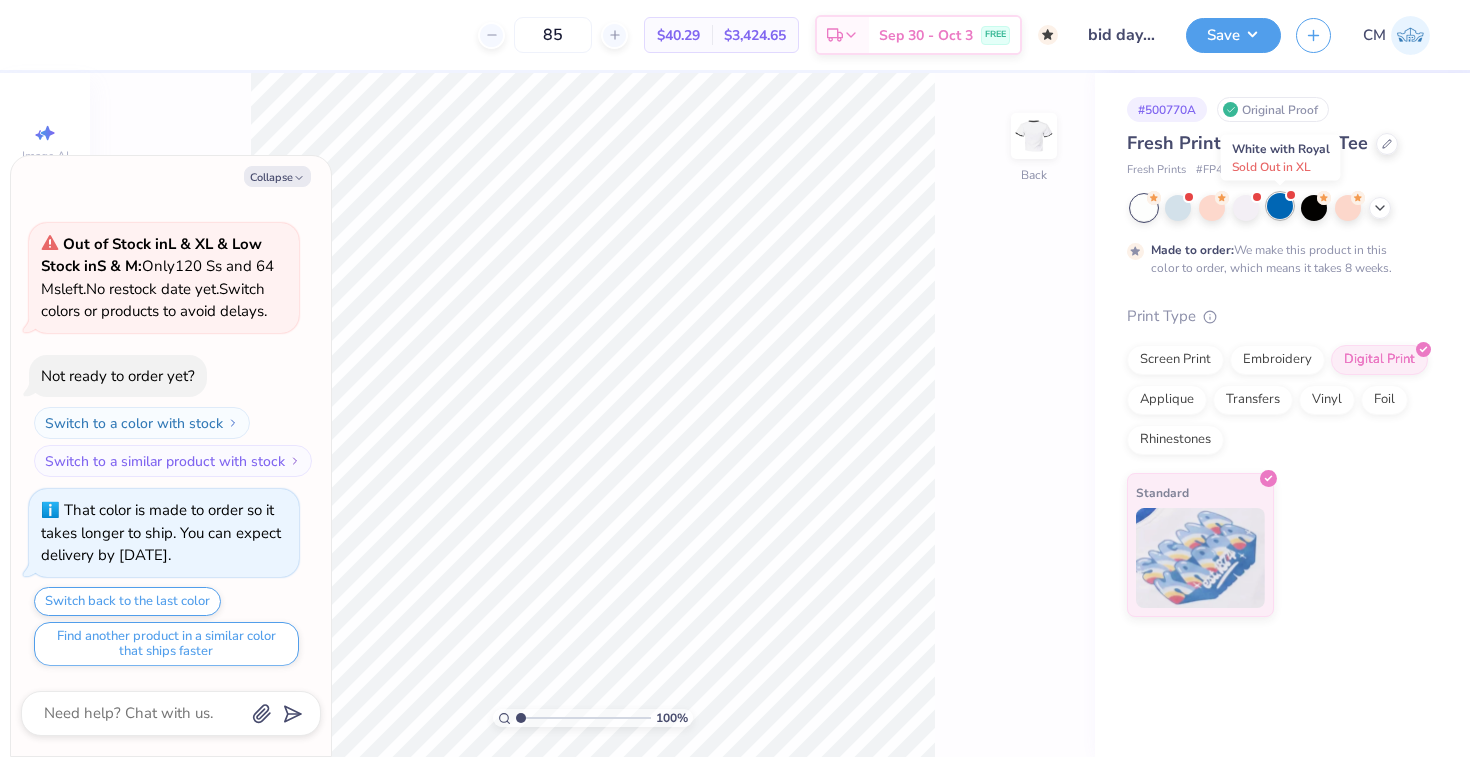 click at bounding box center [1280, 206] 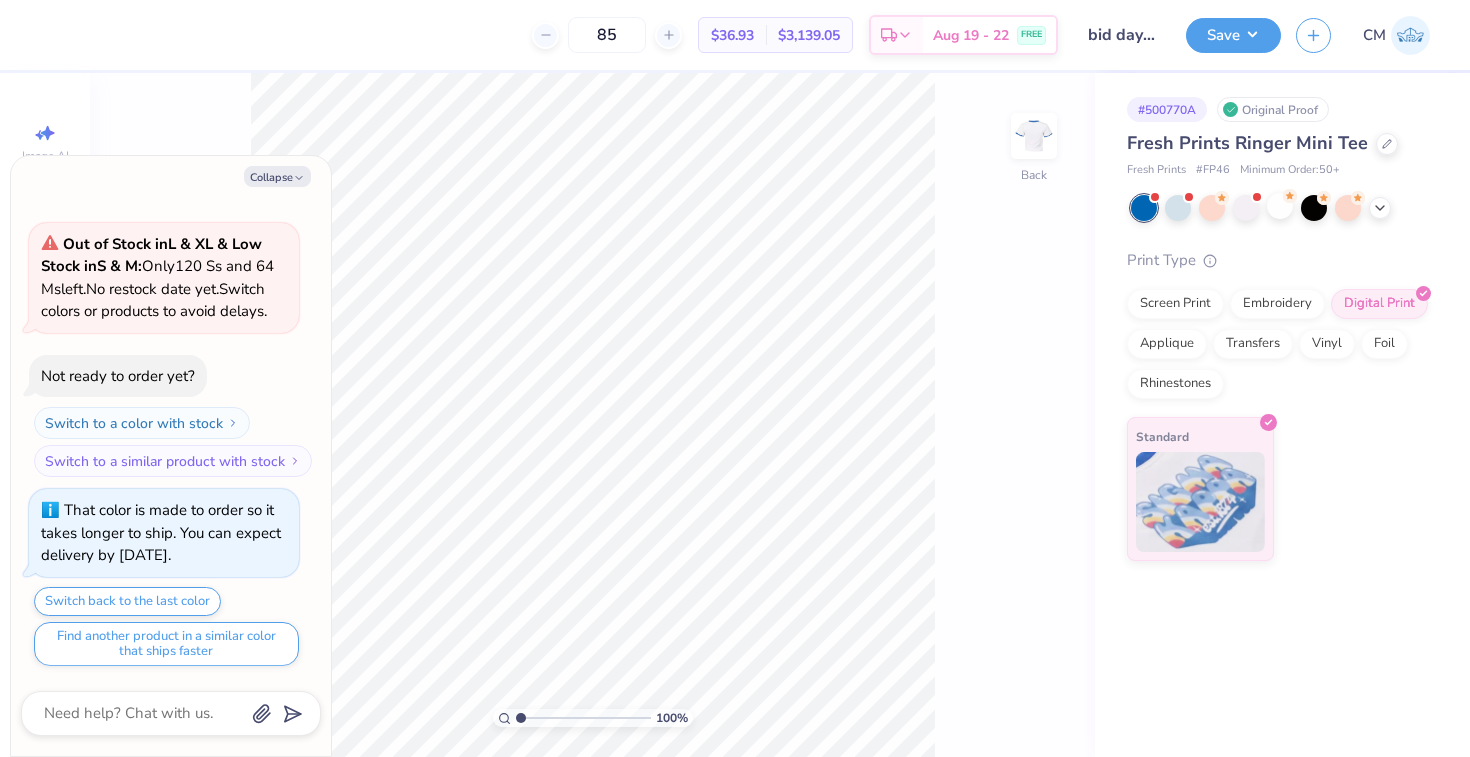 scroll, scrollTop: 488, scrollLeft: 0, axis: vertical 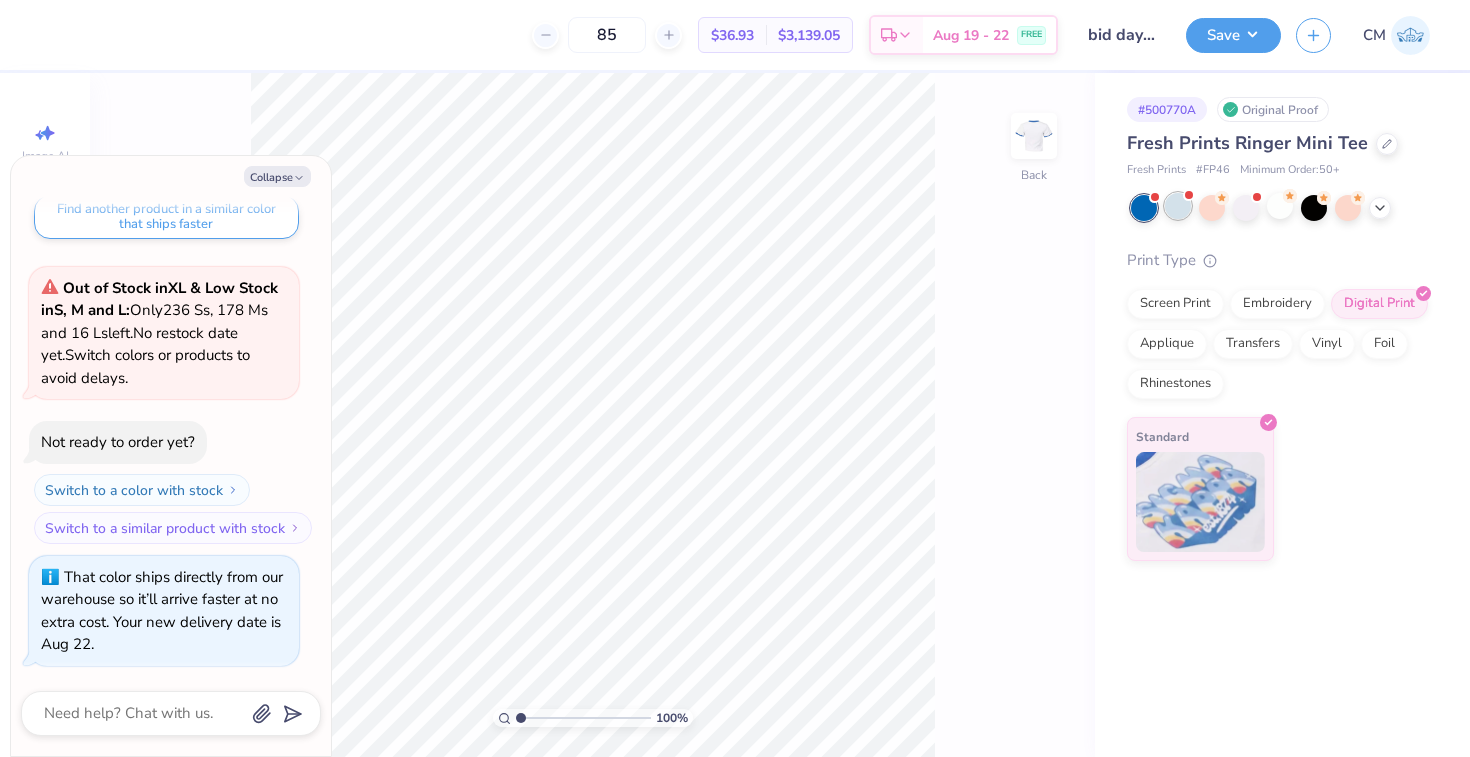 click at bounding box center [1178, 206] 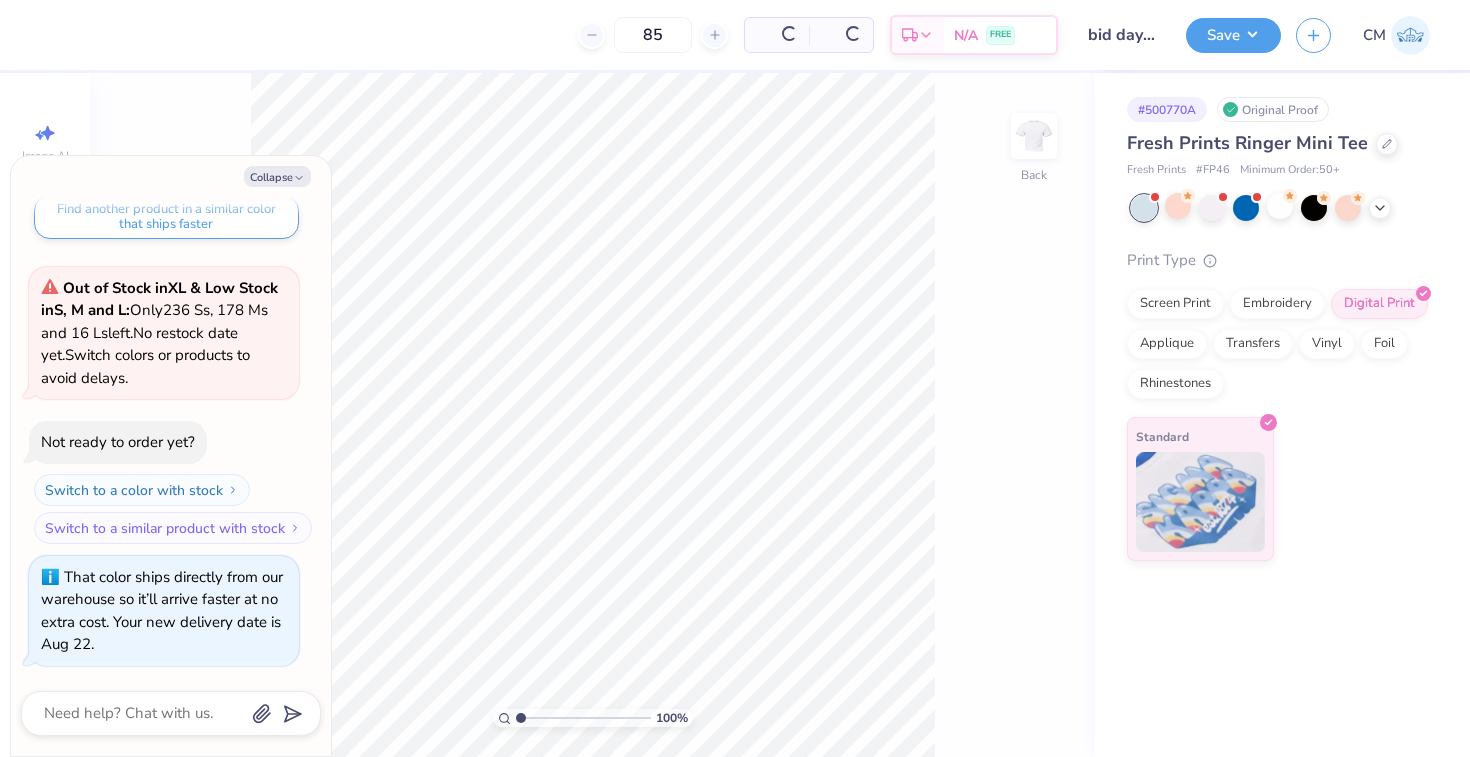 scroll, scrollTop: 793, scrollLeft: 0, axis: vertical 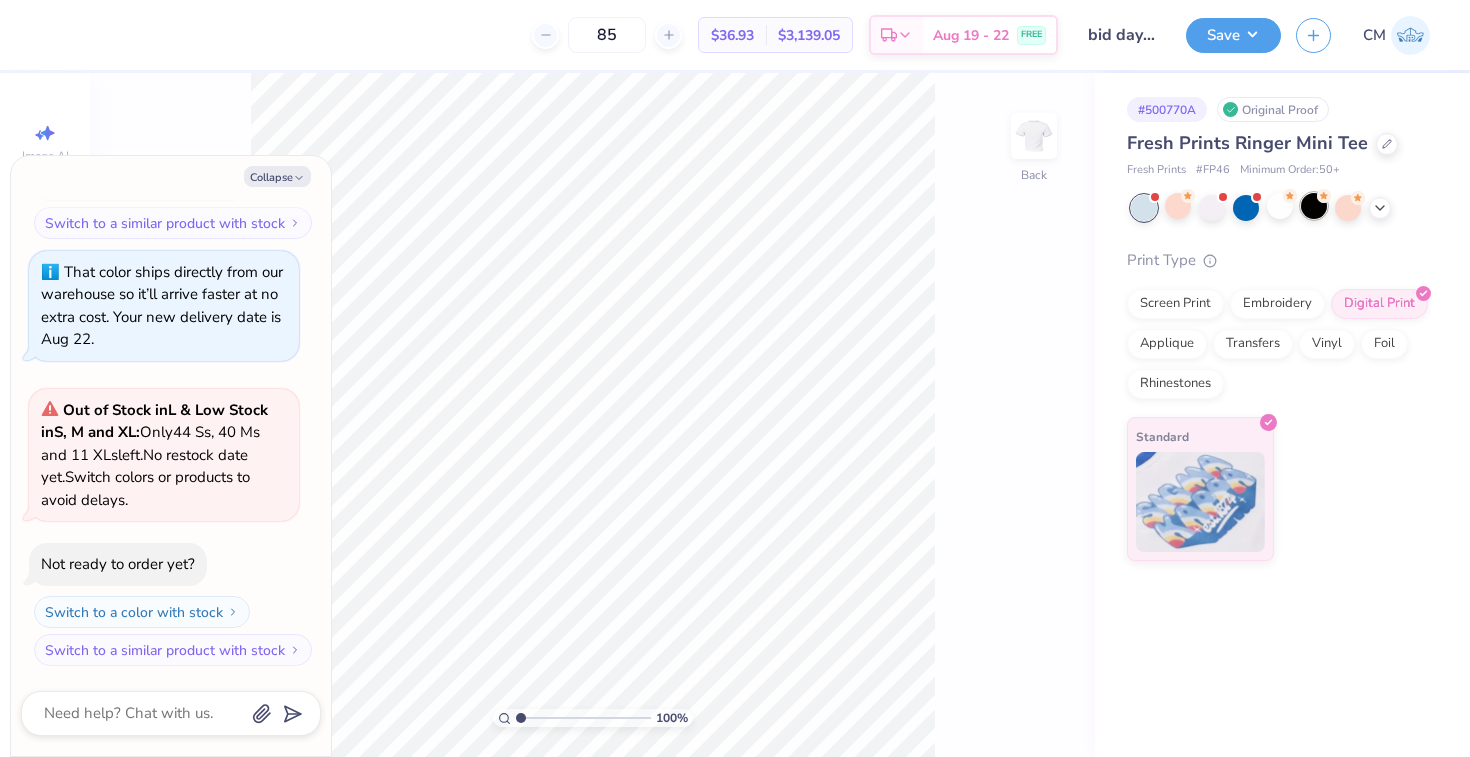 click at bounding box center [1314, 206] 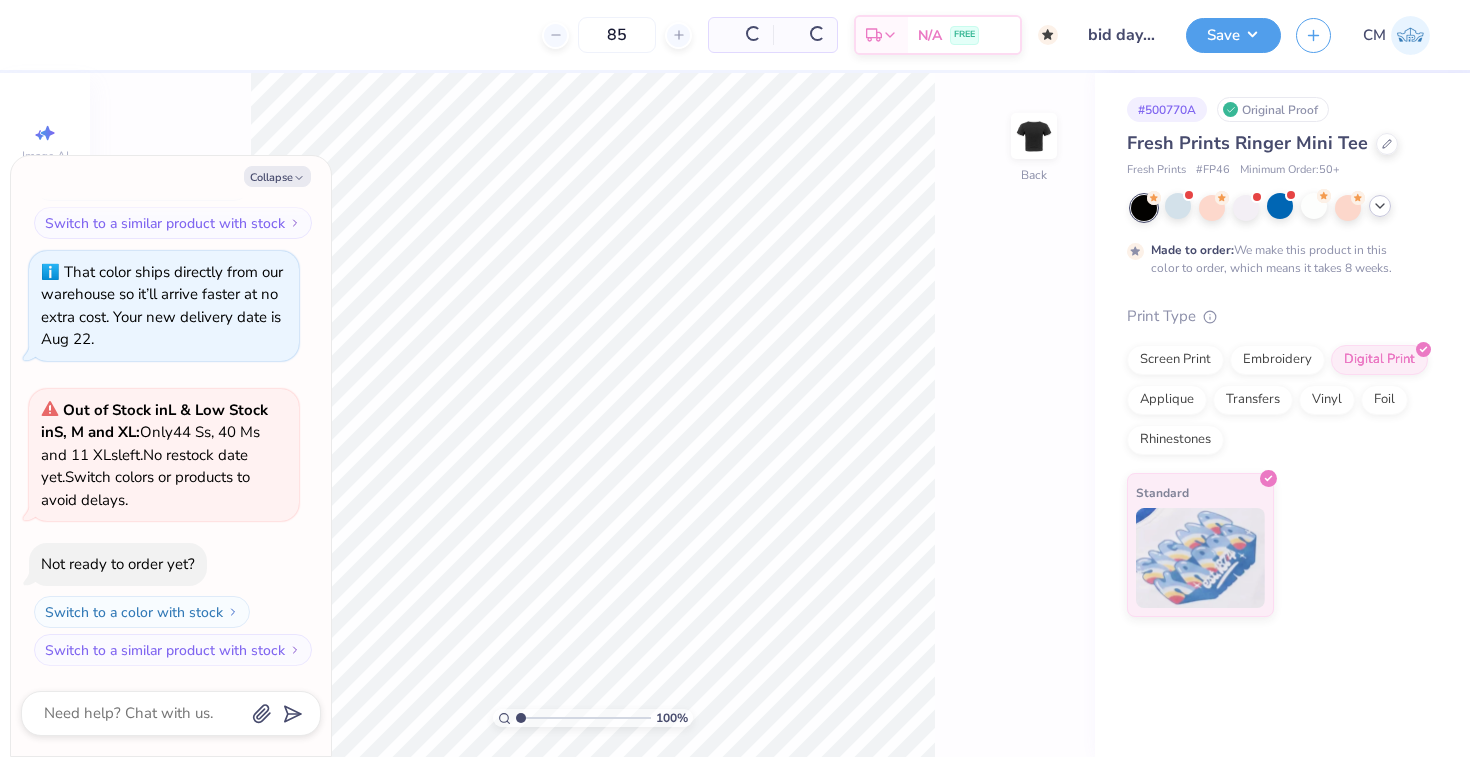 click at bounding box center [1380, 206] 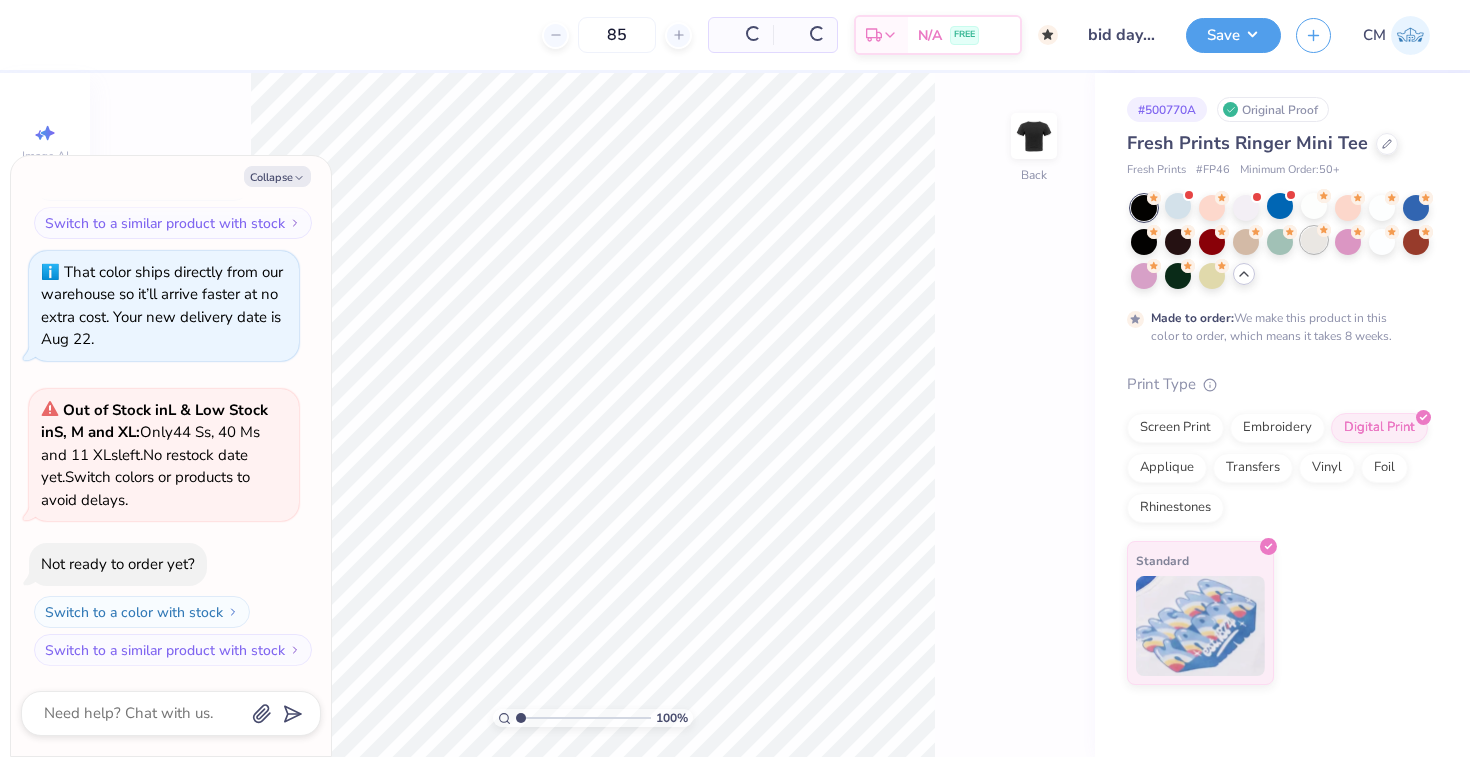click at bounding box center [1314, 240] 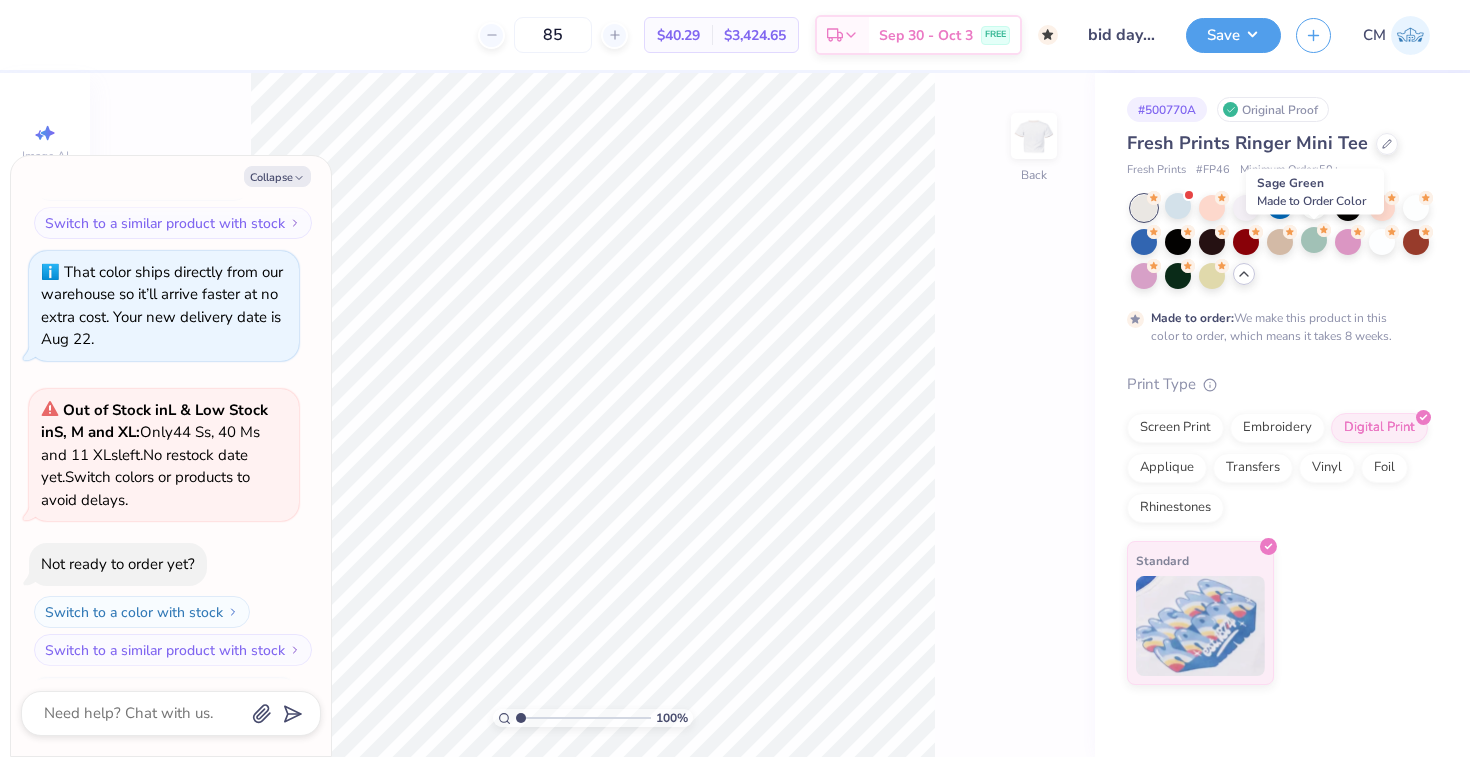 scroll, scrollTop: 982, scrollLeft: 0, axis: vertical 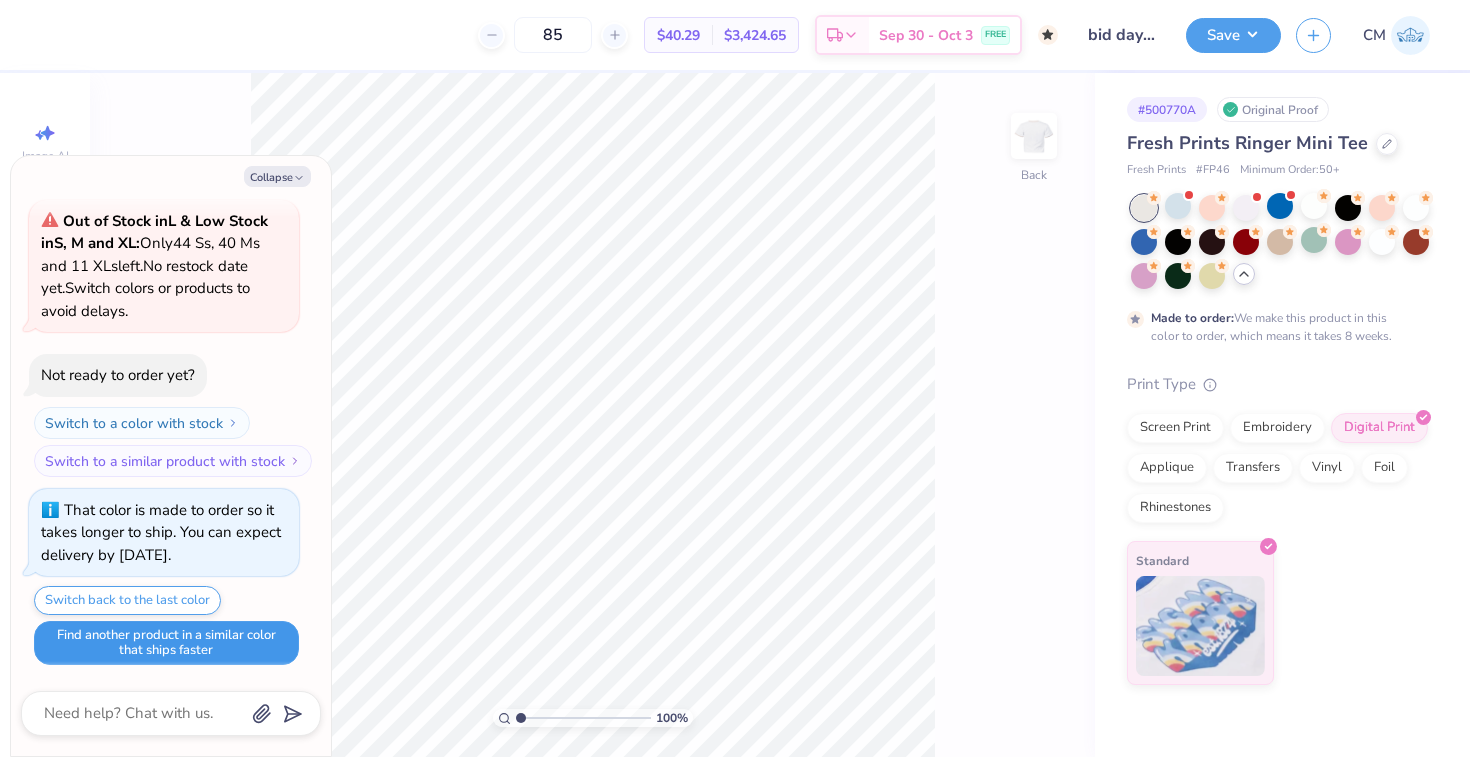 click on "Find another product in a similar color that ships faster" at bounding box center (166, 643) 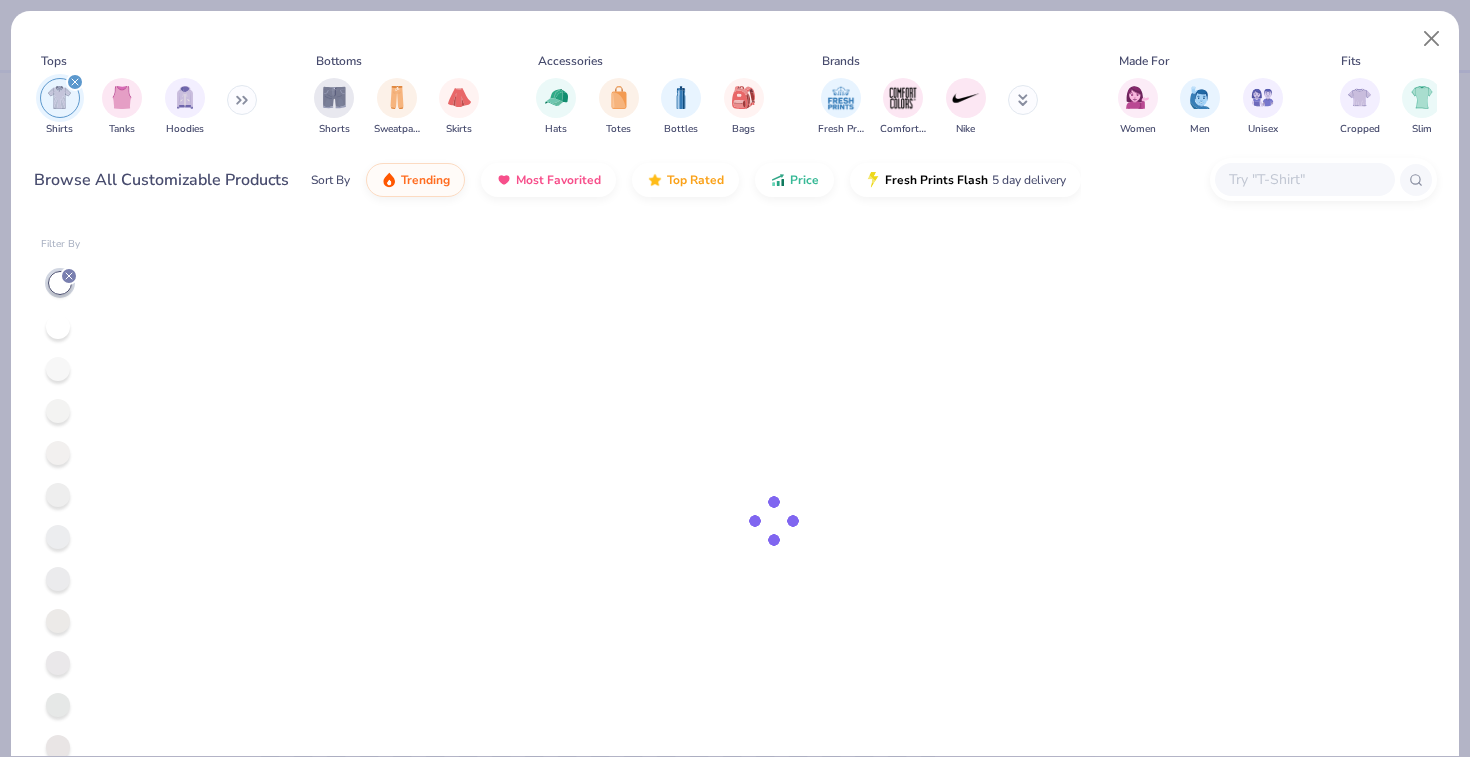 type on "x" 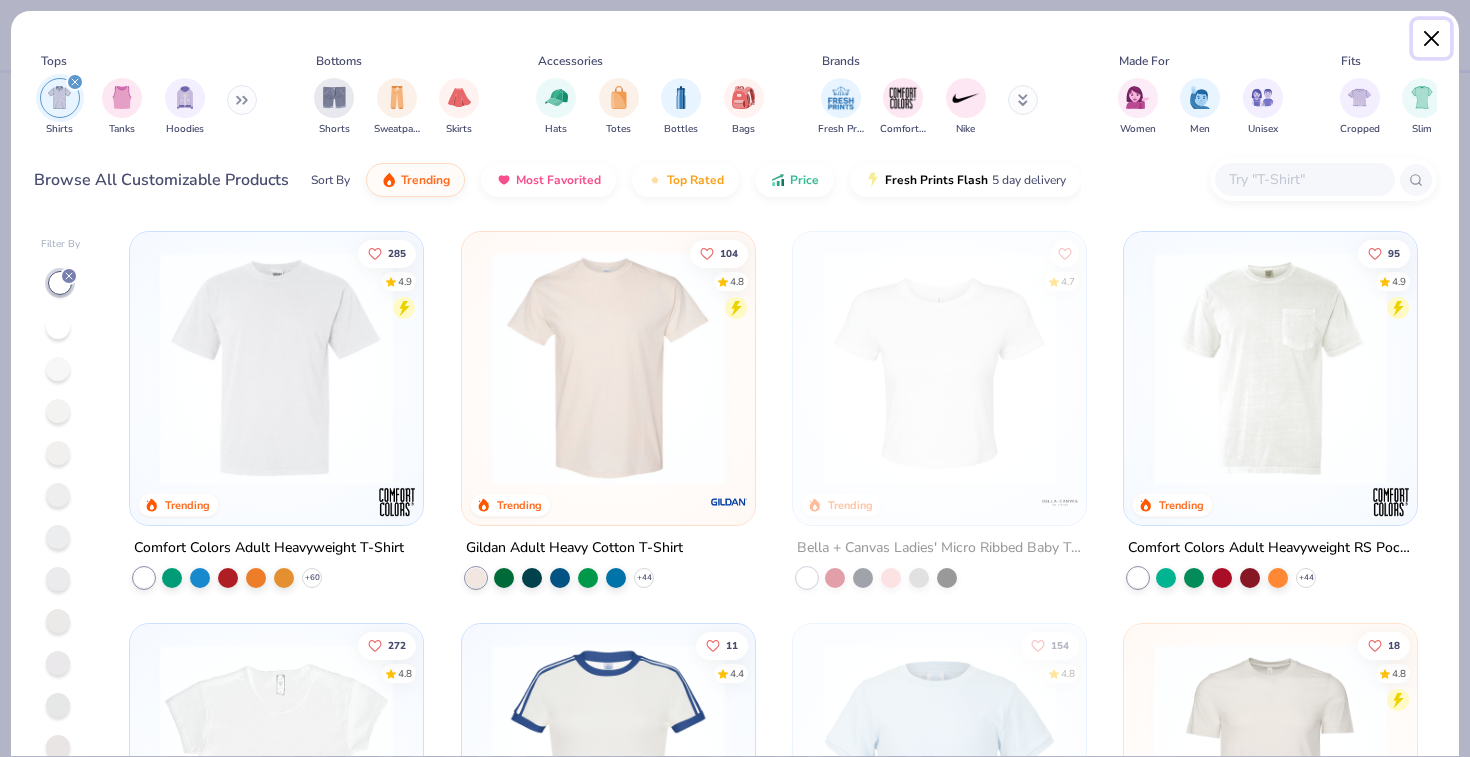 click at bounding box center [1432, 39] 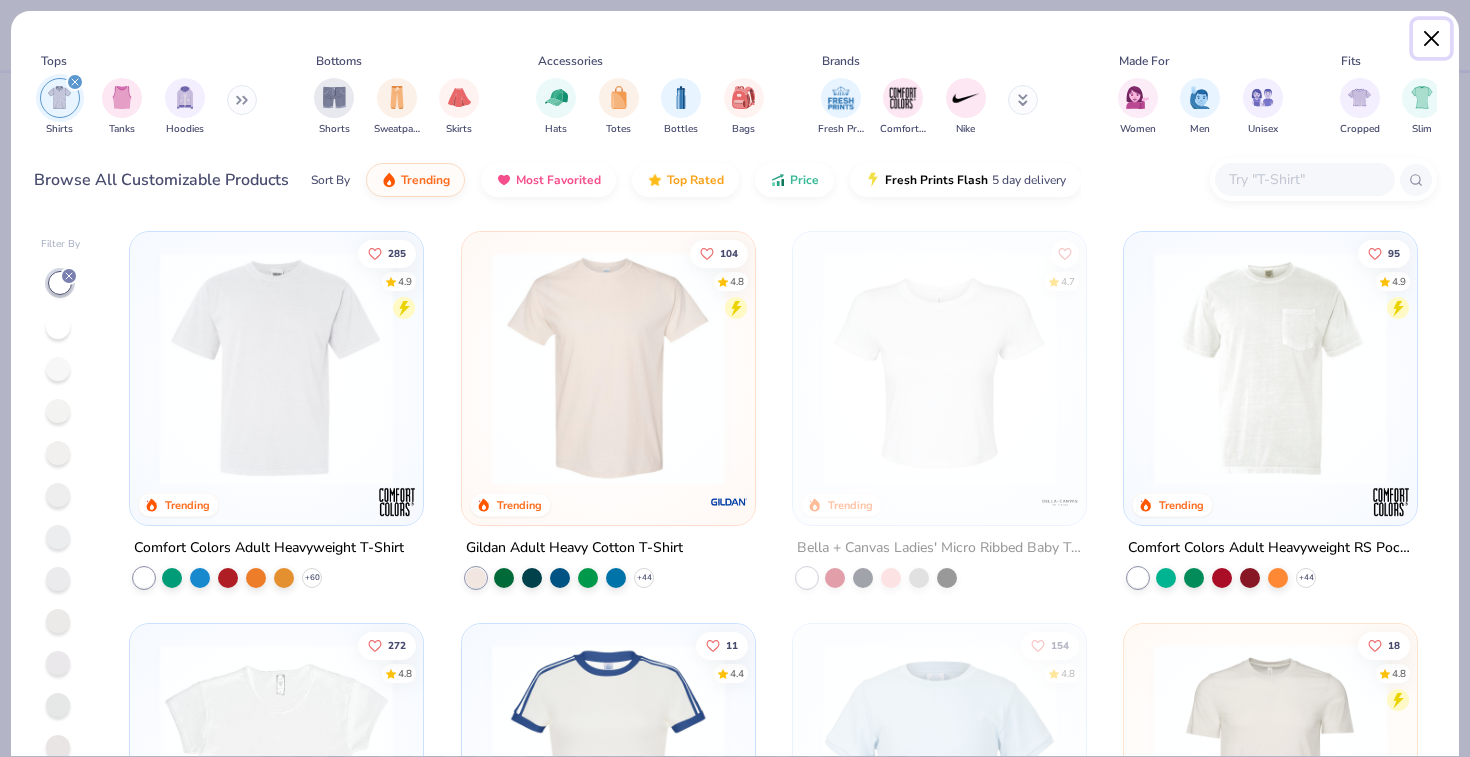click at bounding box center (1432, 39) 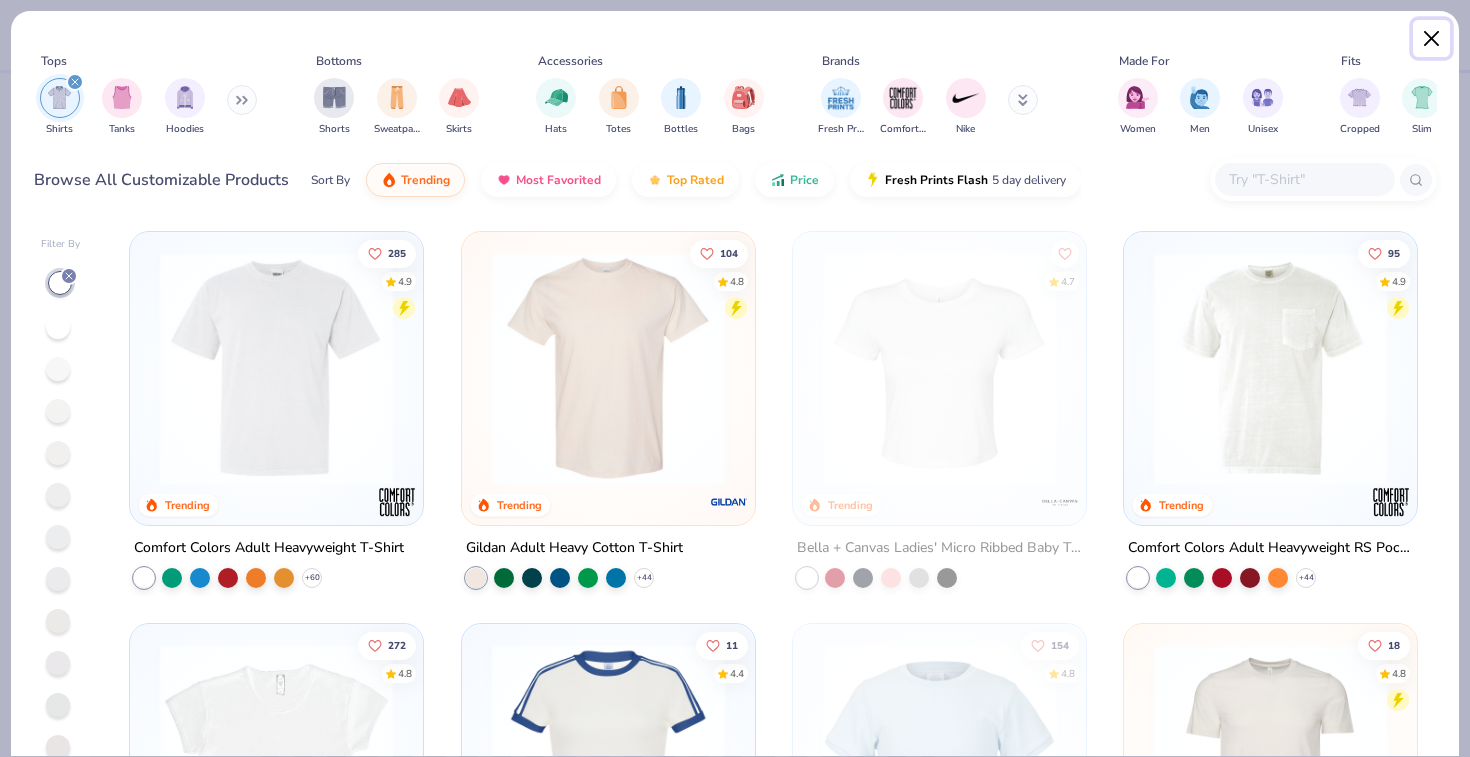 click at bounding box center [1432, 39] 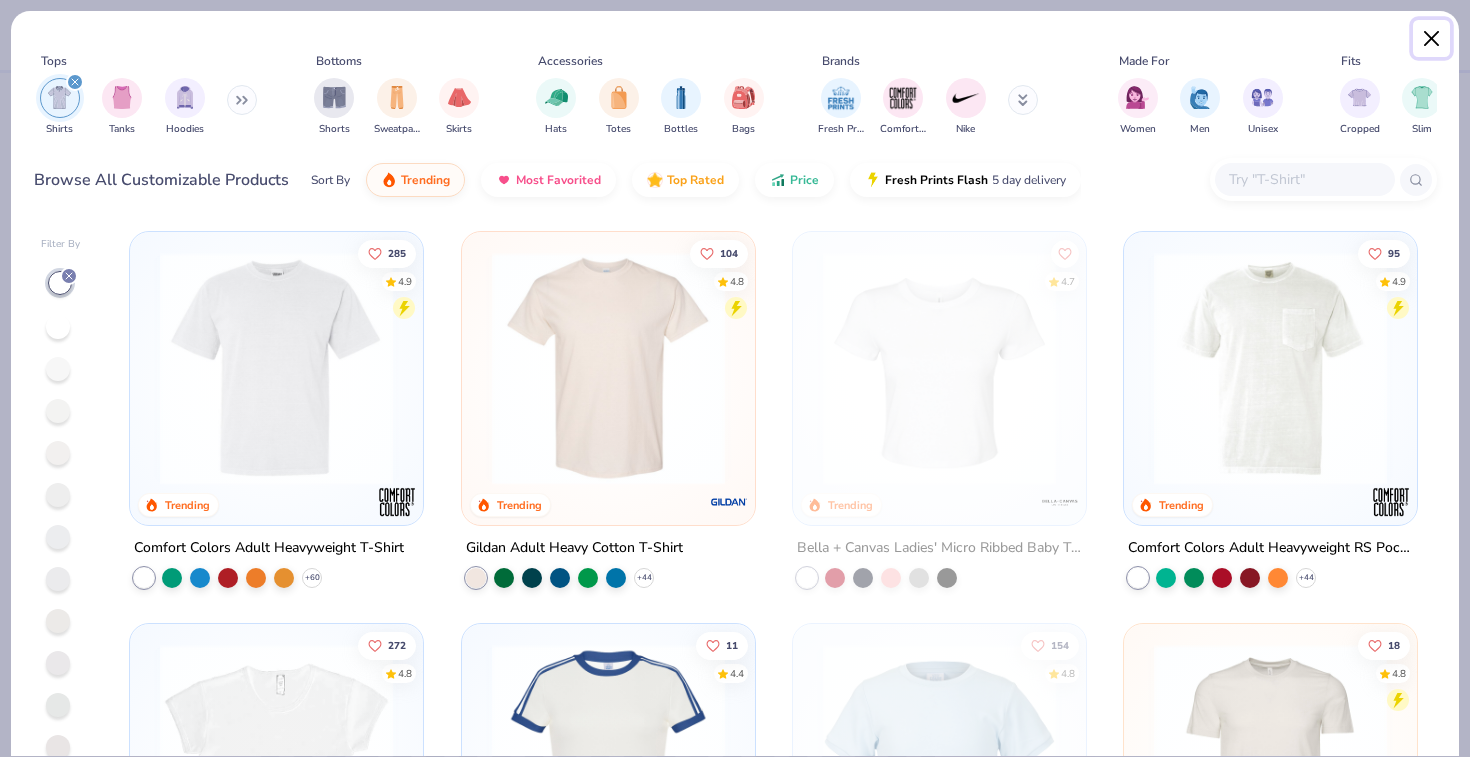 click at bounding box center (1432, 39) 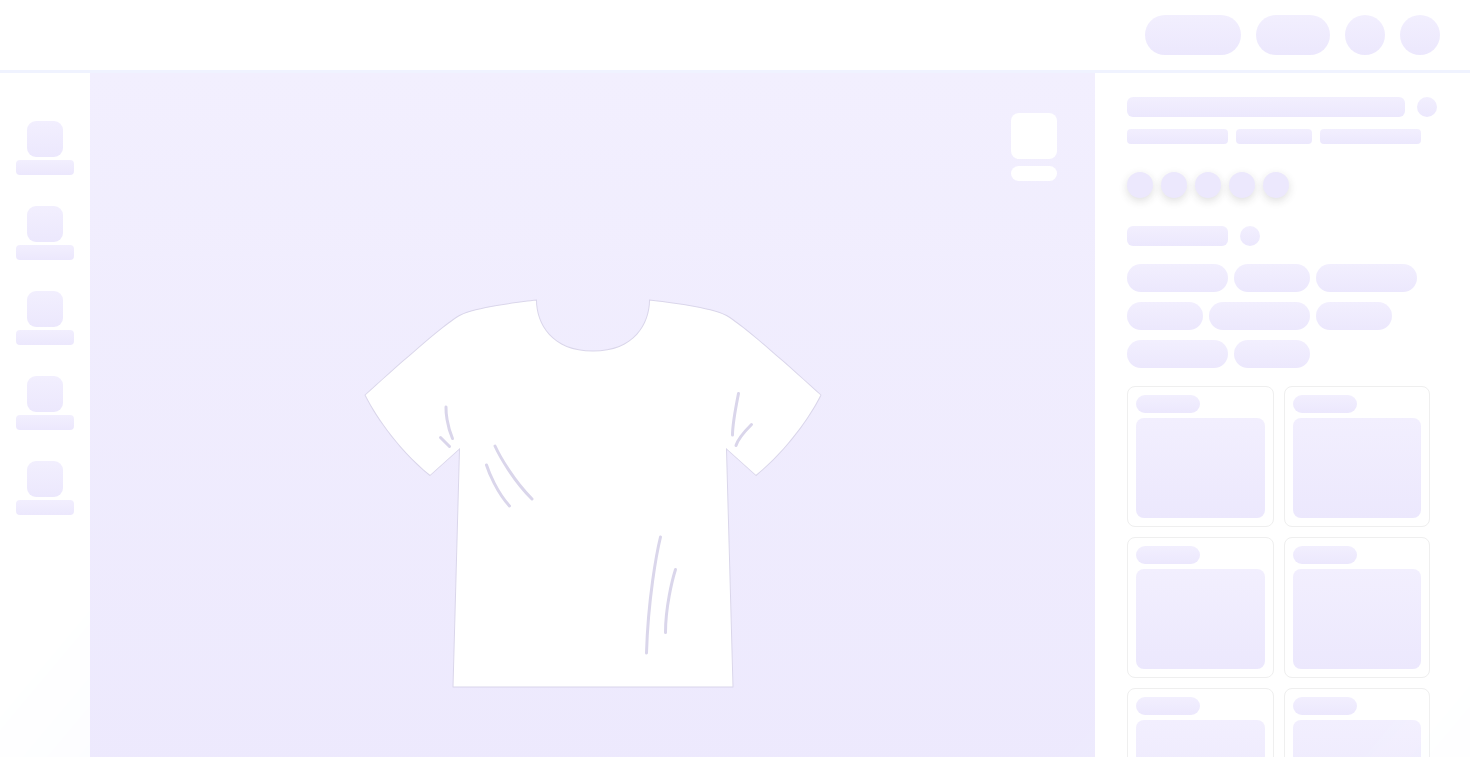 scroll, scrollTop: 0, scrollLeft: 0, axis: both 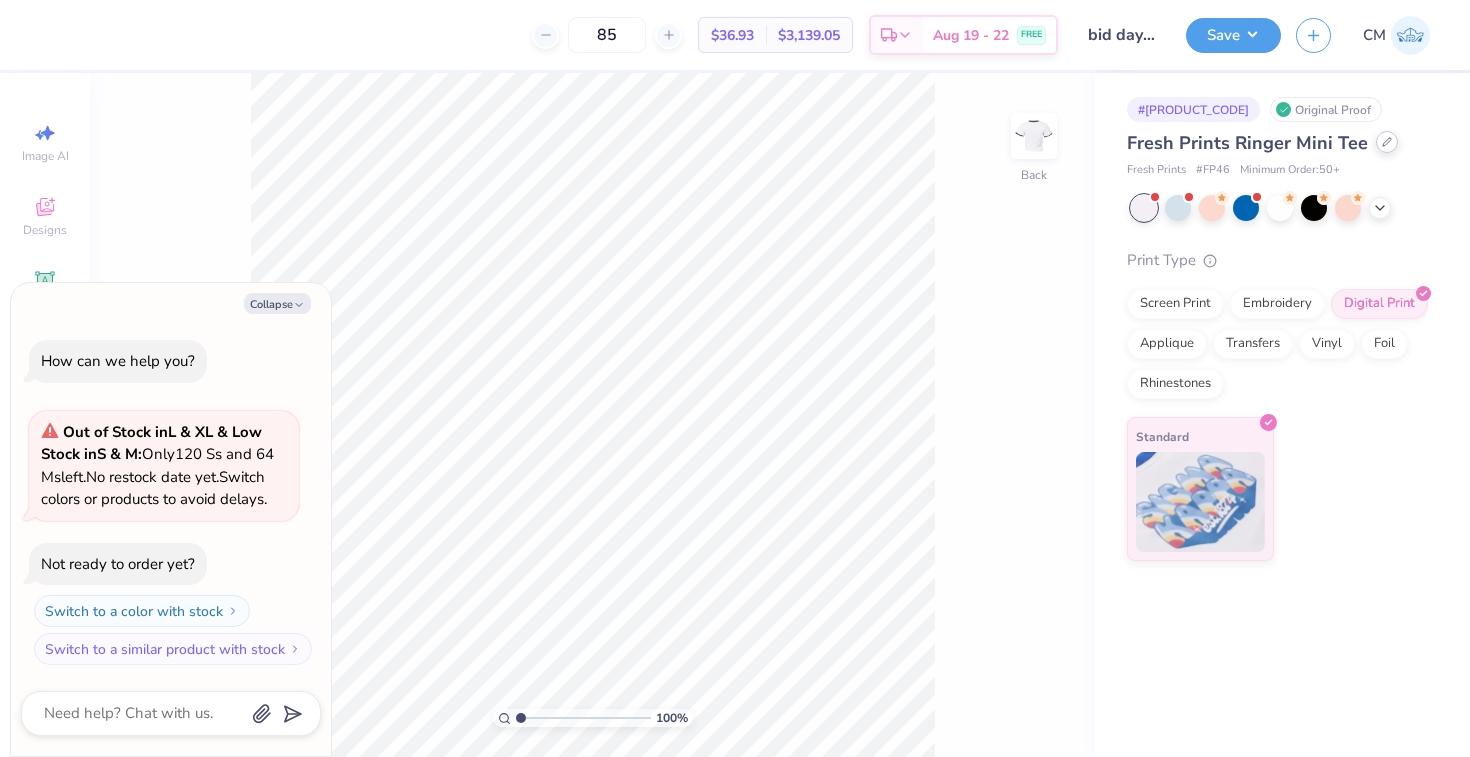 click at bounding box center (1387, 142) 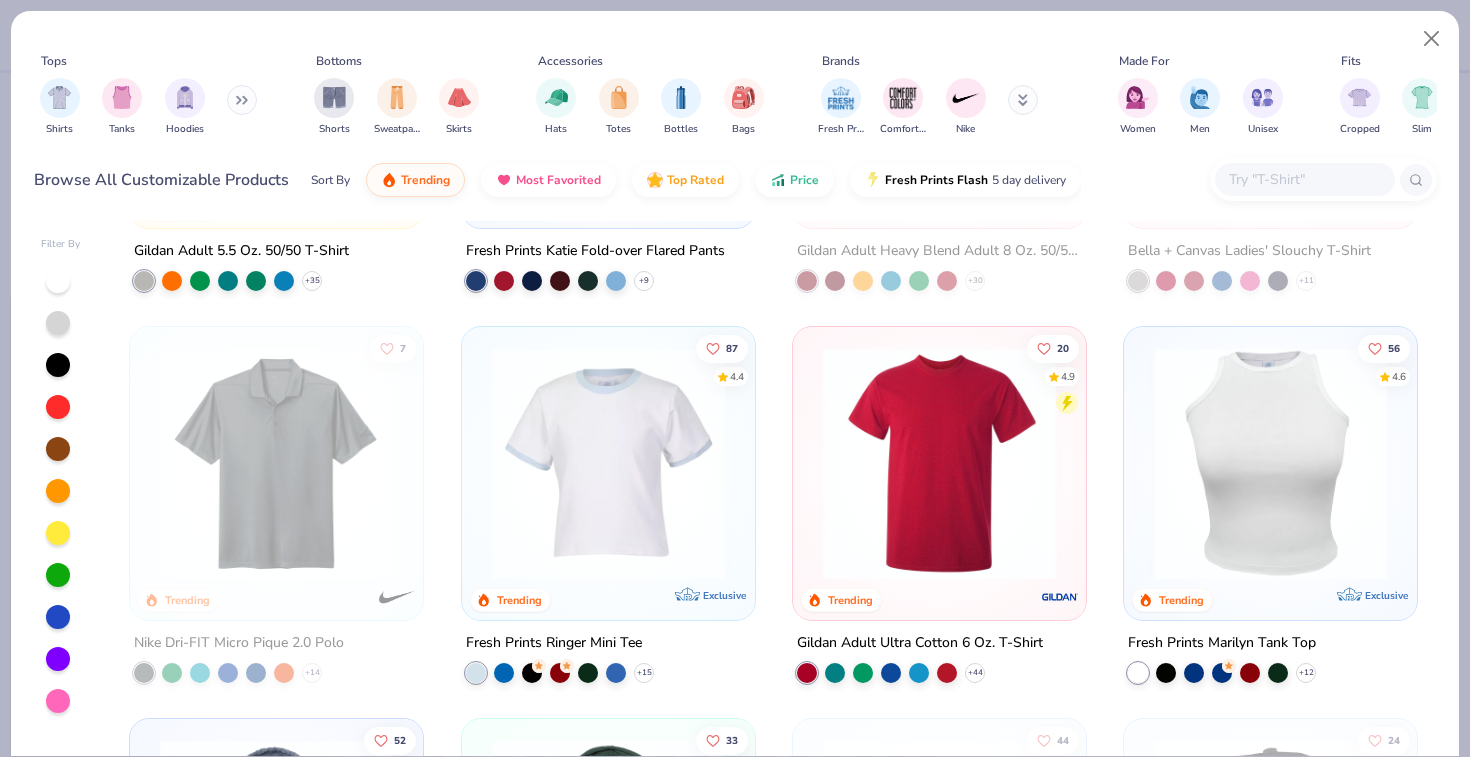 scroll, scrollTop: 4221, scrollLeft: 0, axis: vertical 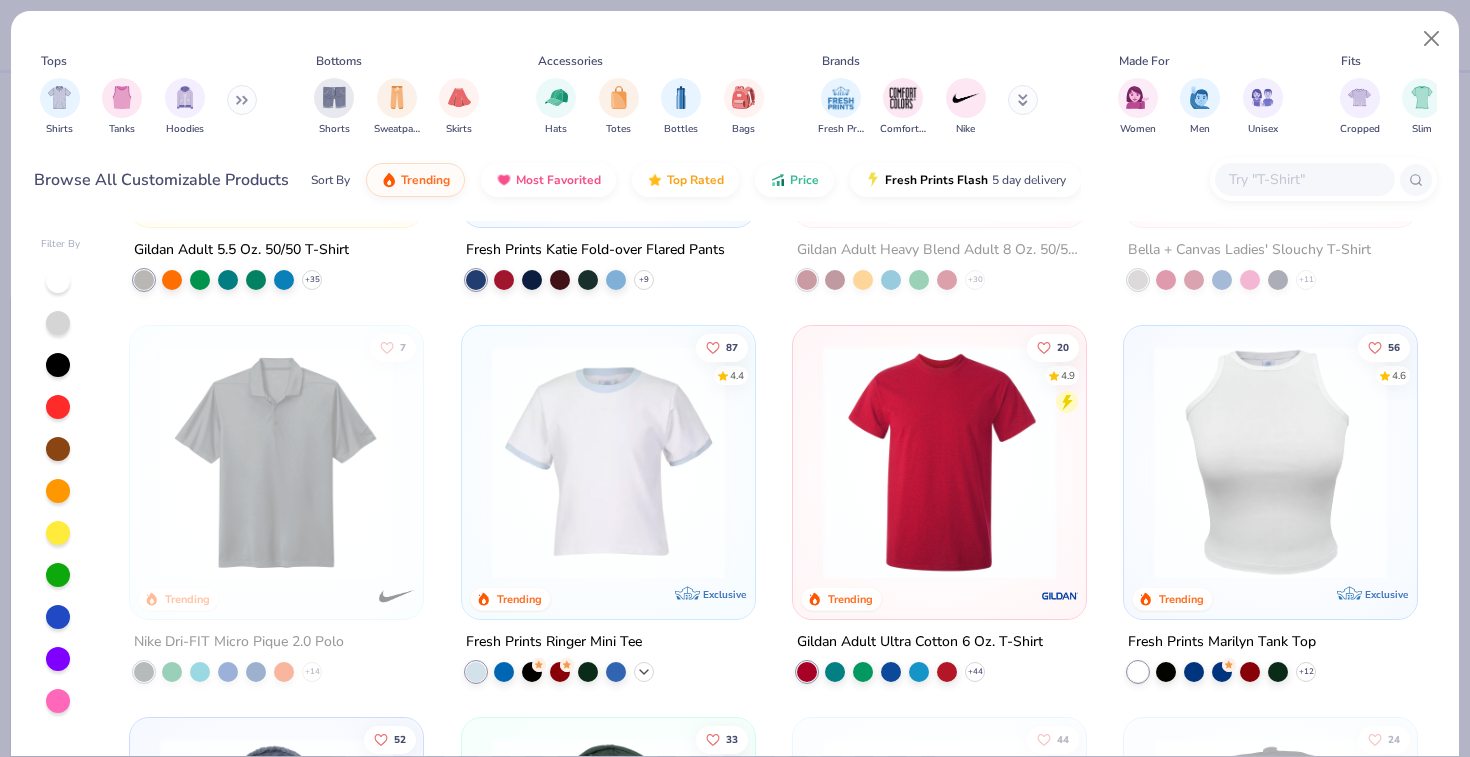 click 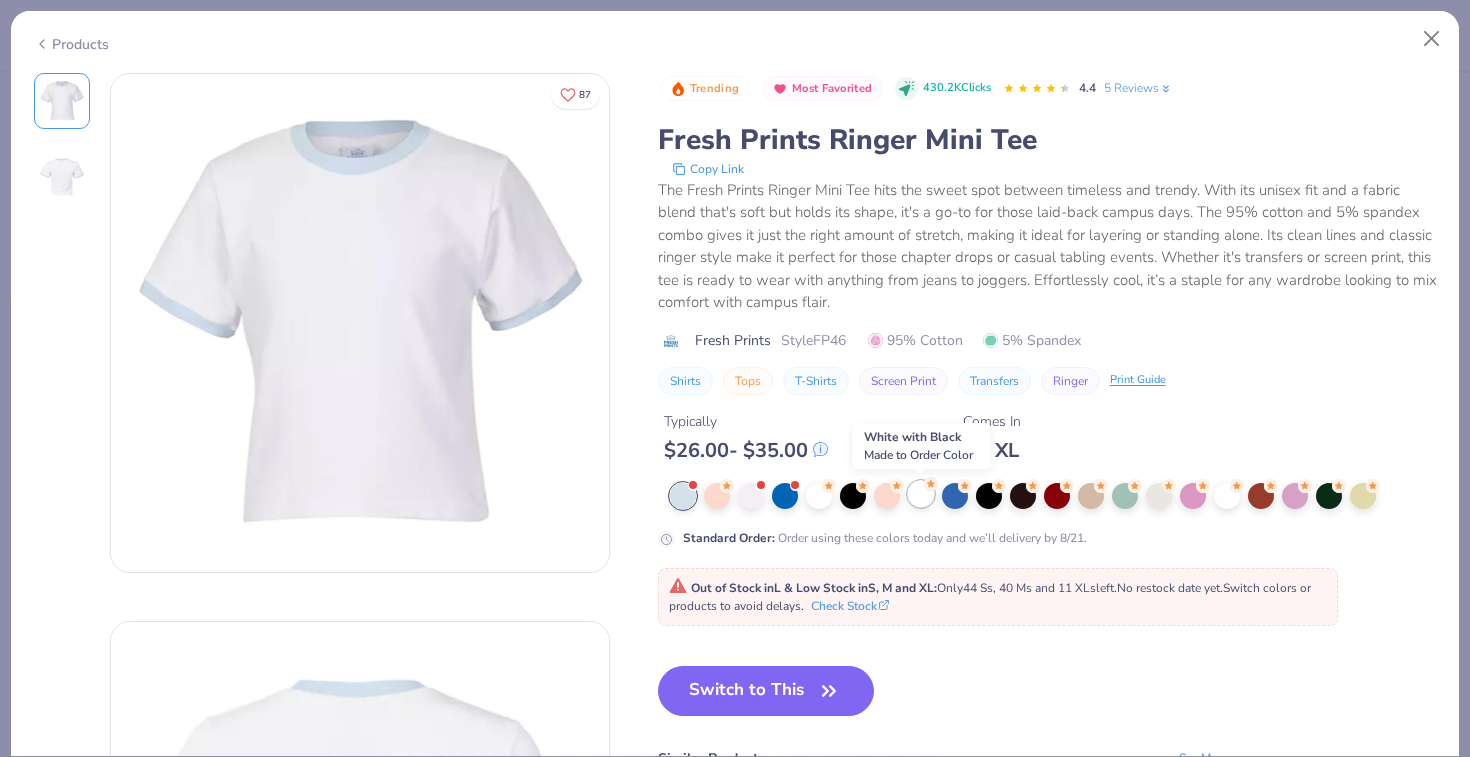 click at bounding box center [921, 494] 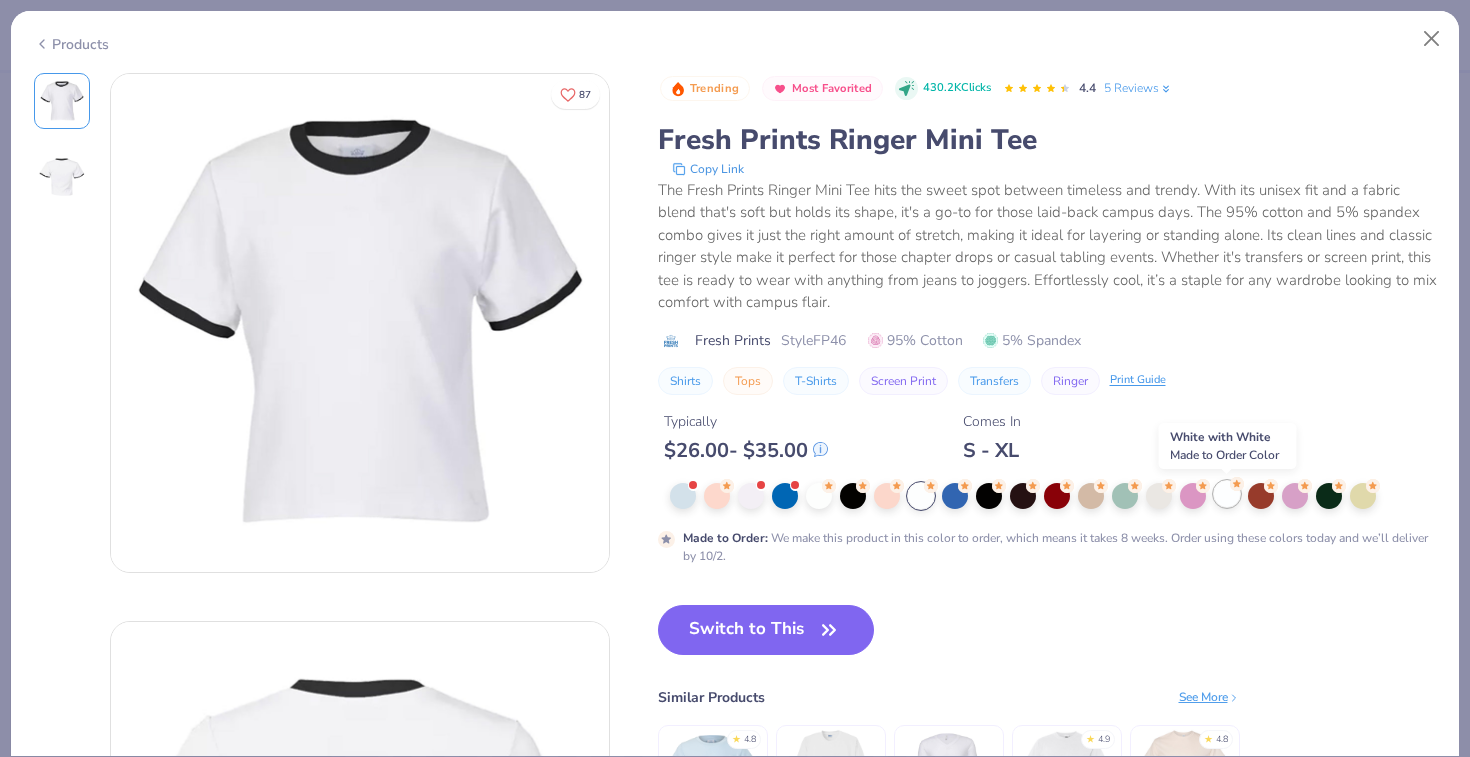click at bounding box center [1227, 494] 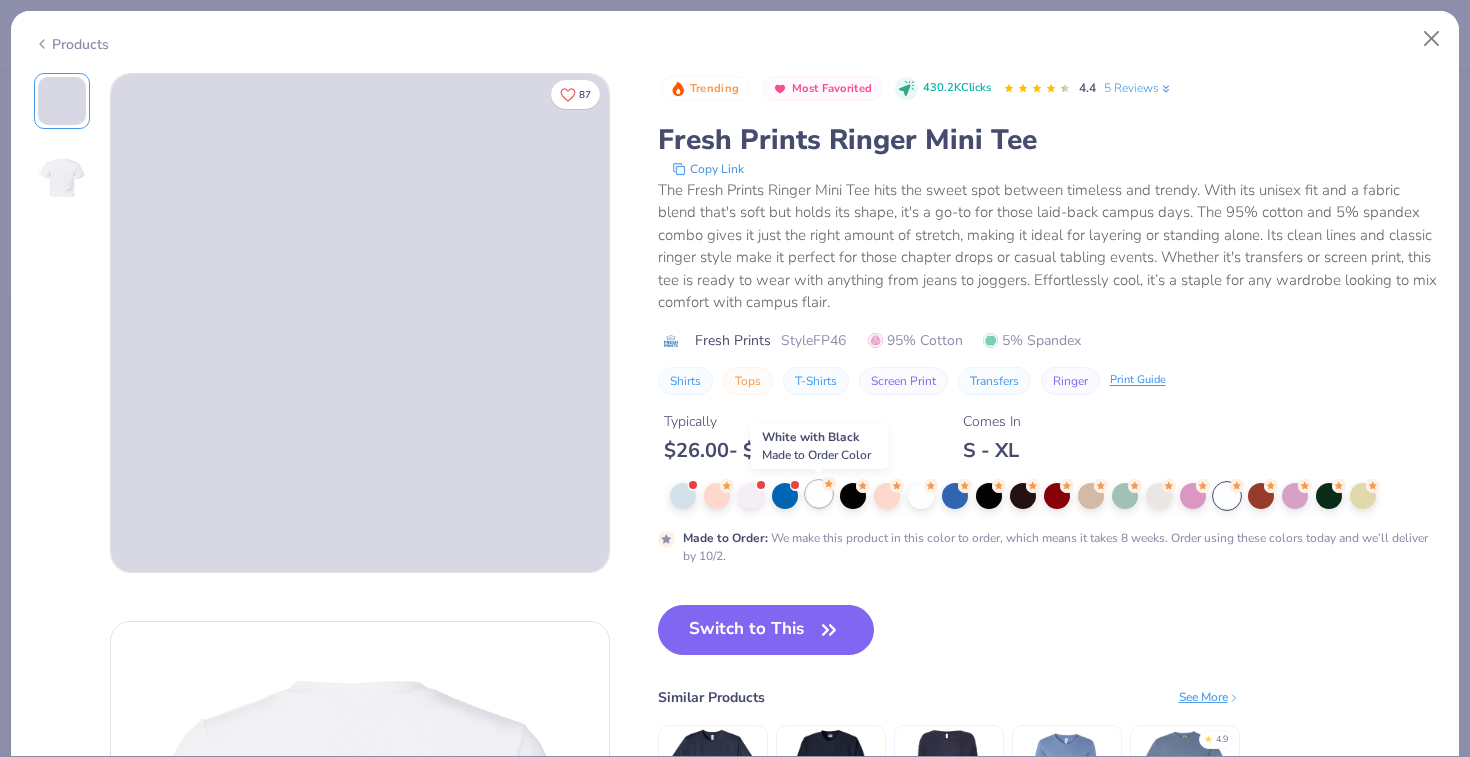 click at bounding box center [819, 494] 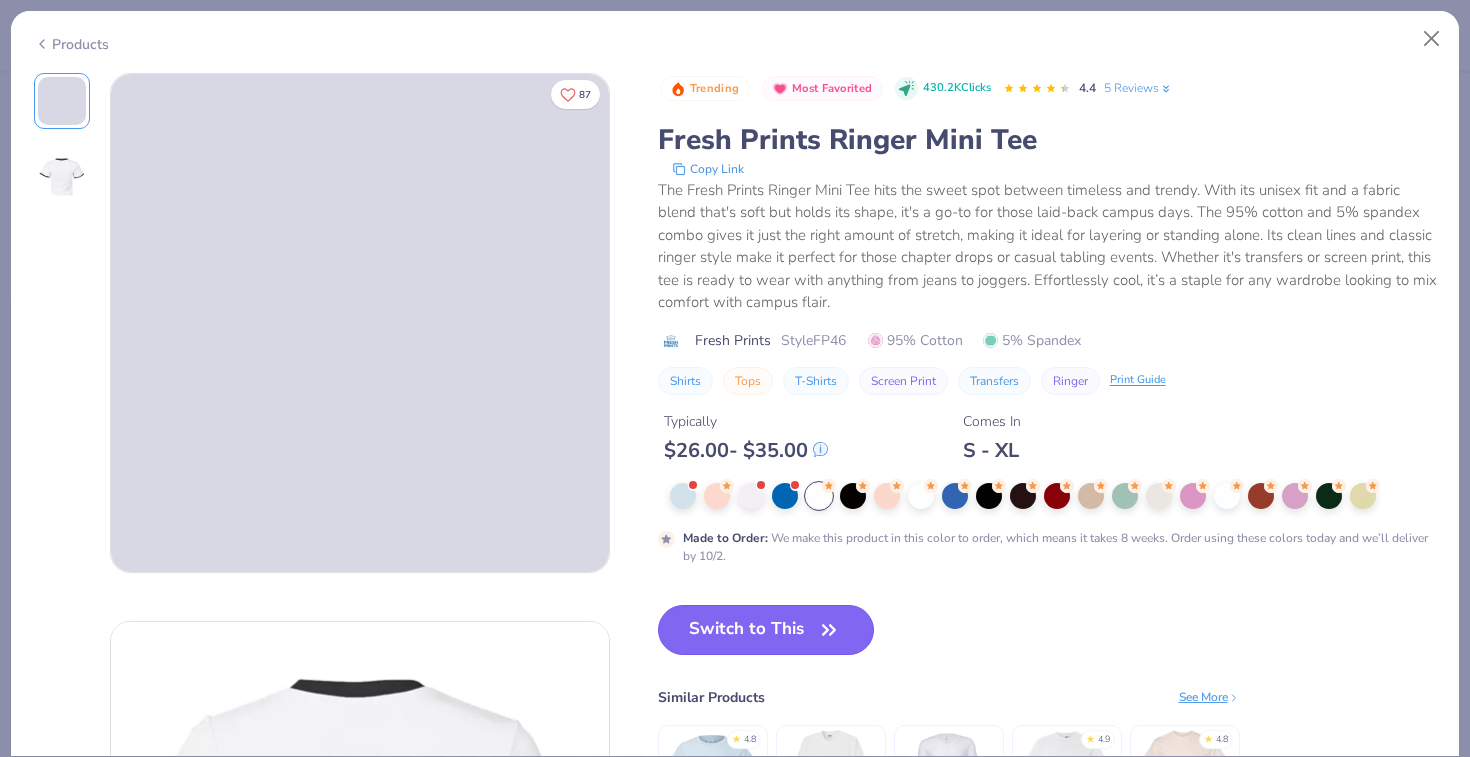 click on "Switch to This" at bounding box center [766, 630] 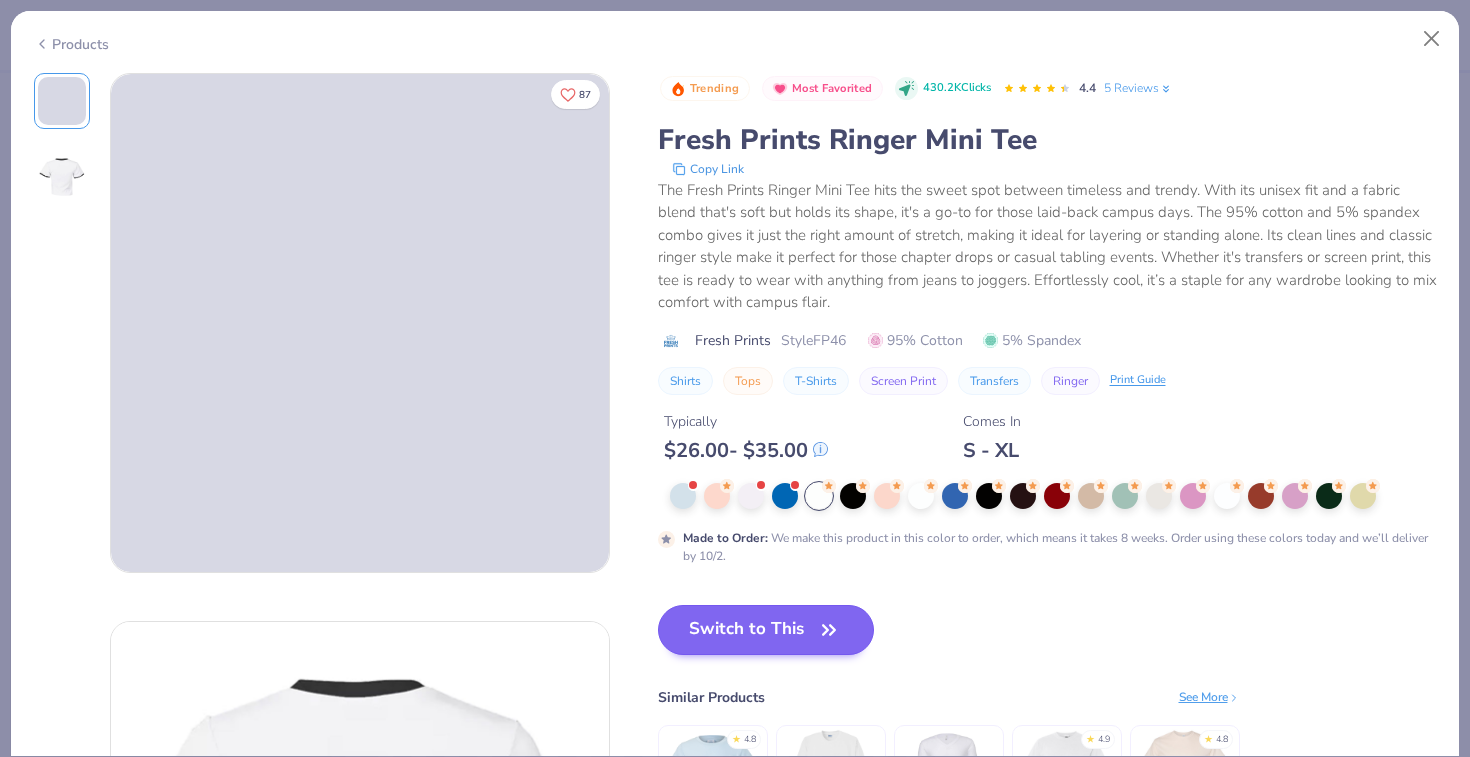 scroll, scrollTop: 61, scrollLeft: 0, axis: vertical 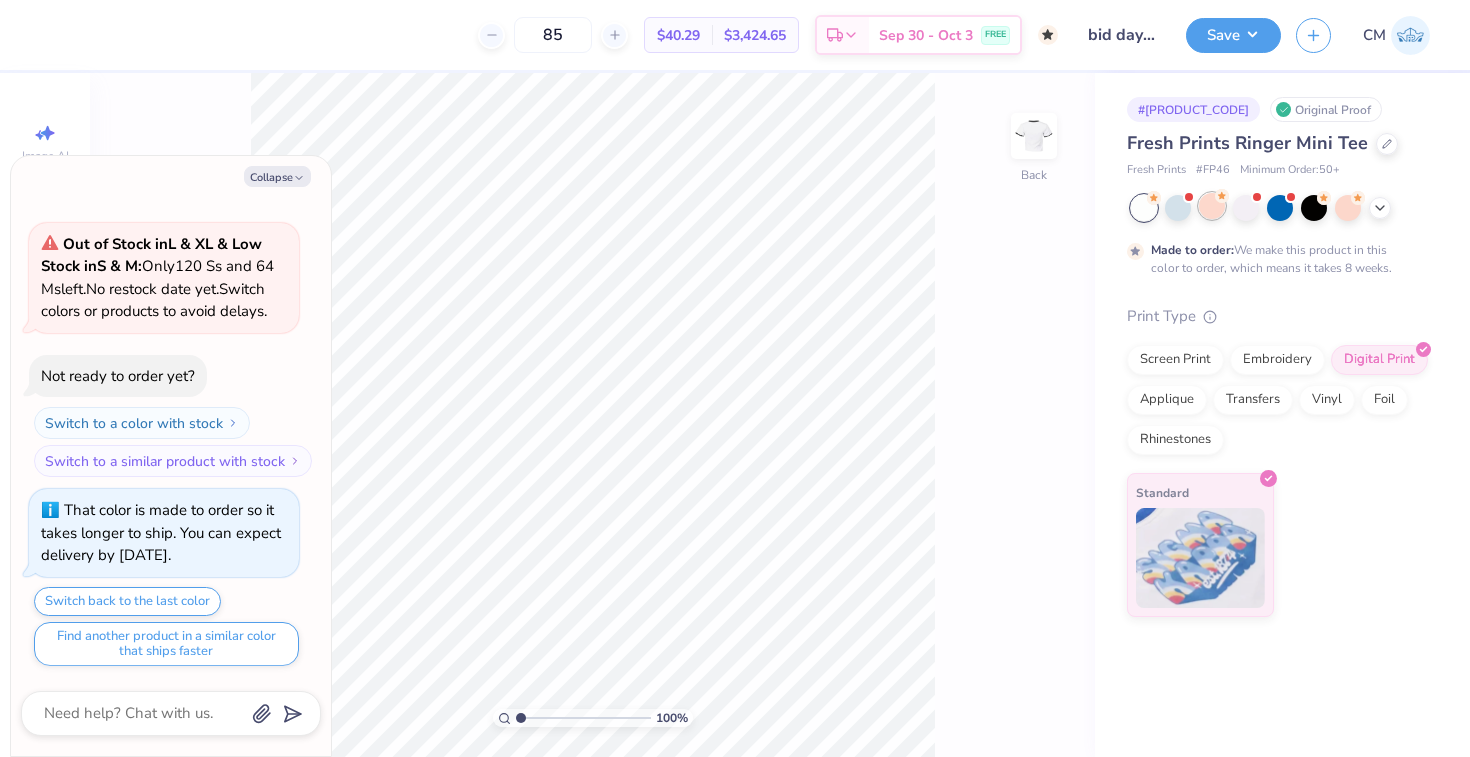 click at bounding box center [1212, 206] 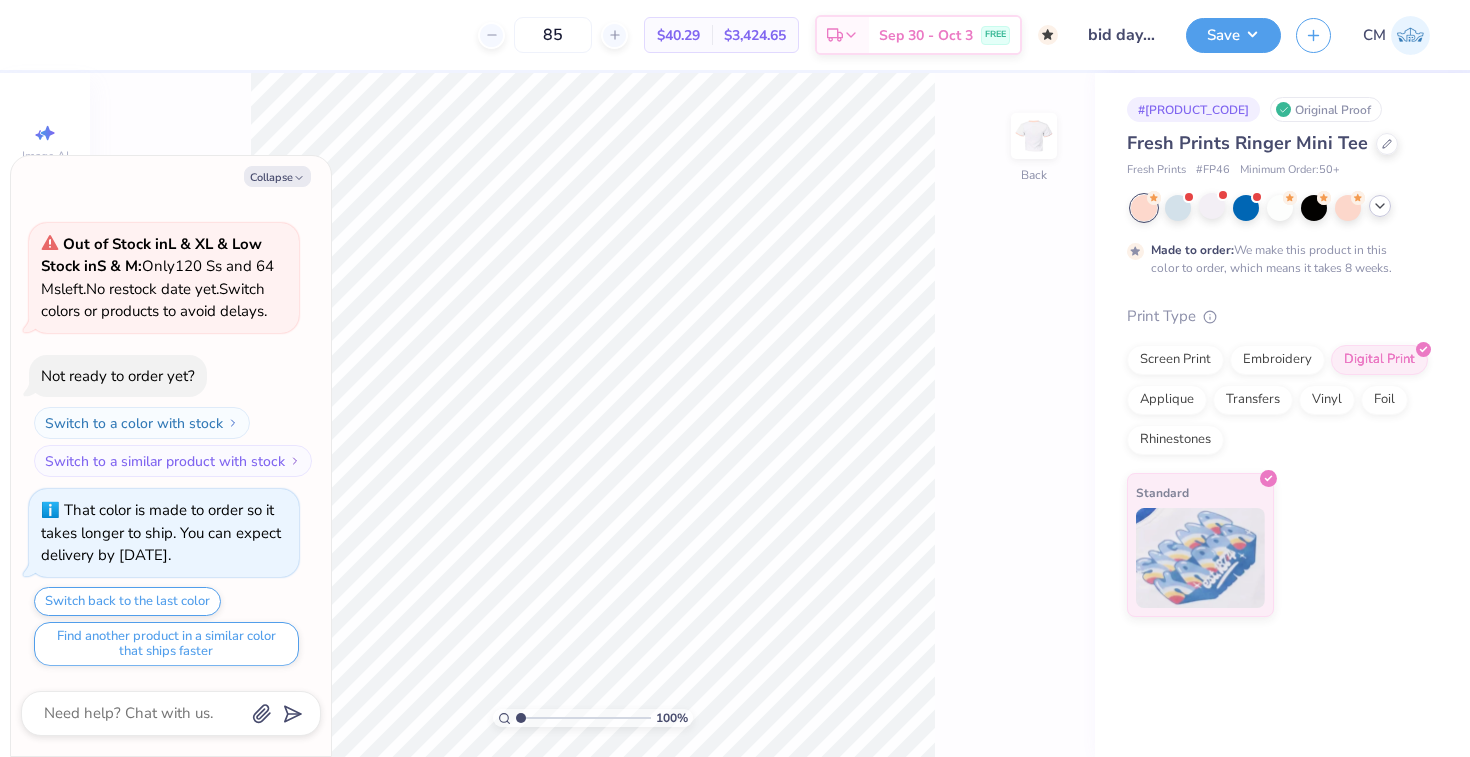 click at bounding box center [1380, 206] 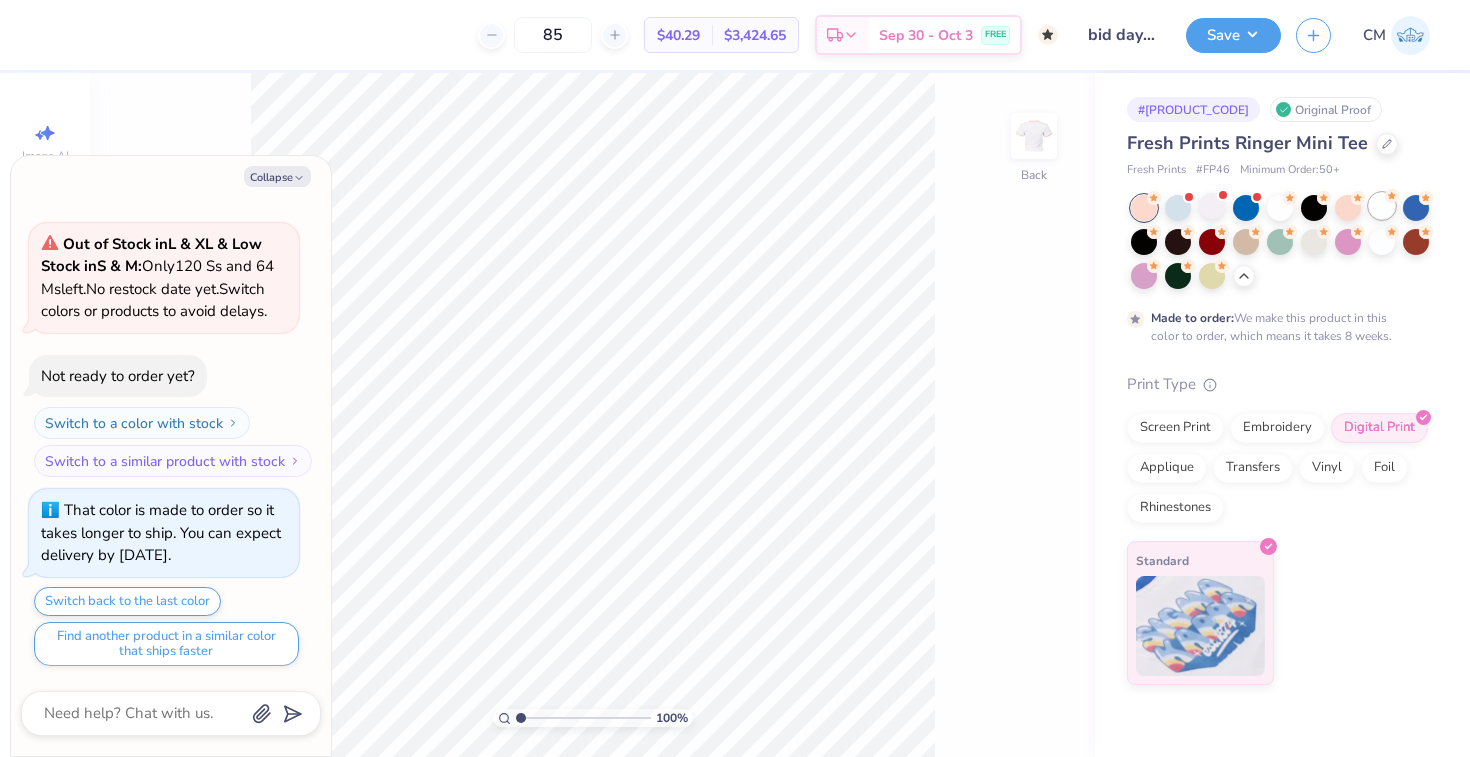 click at bounding box center (1382, 206) 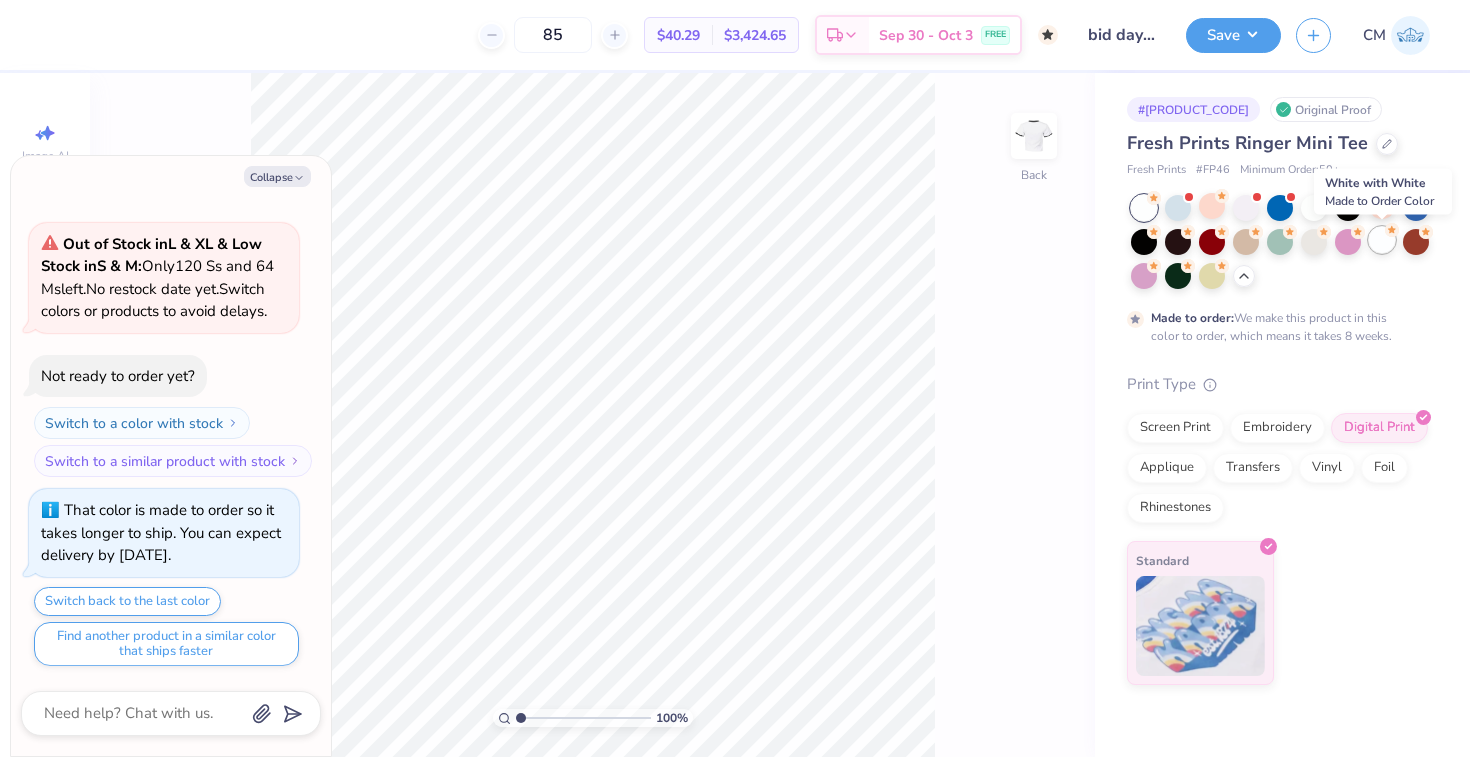 click 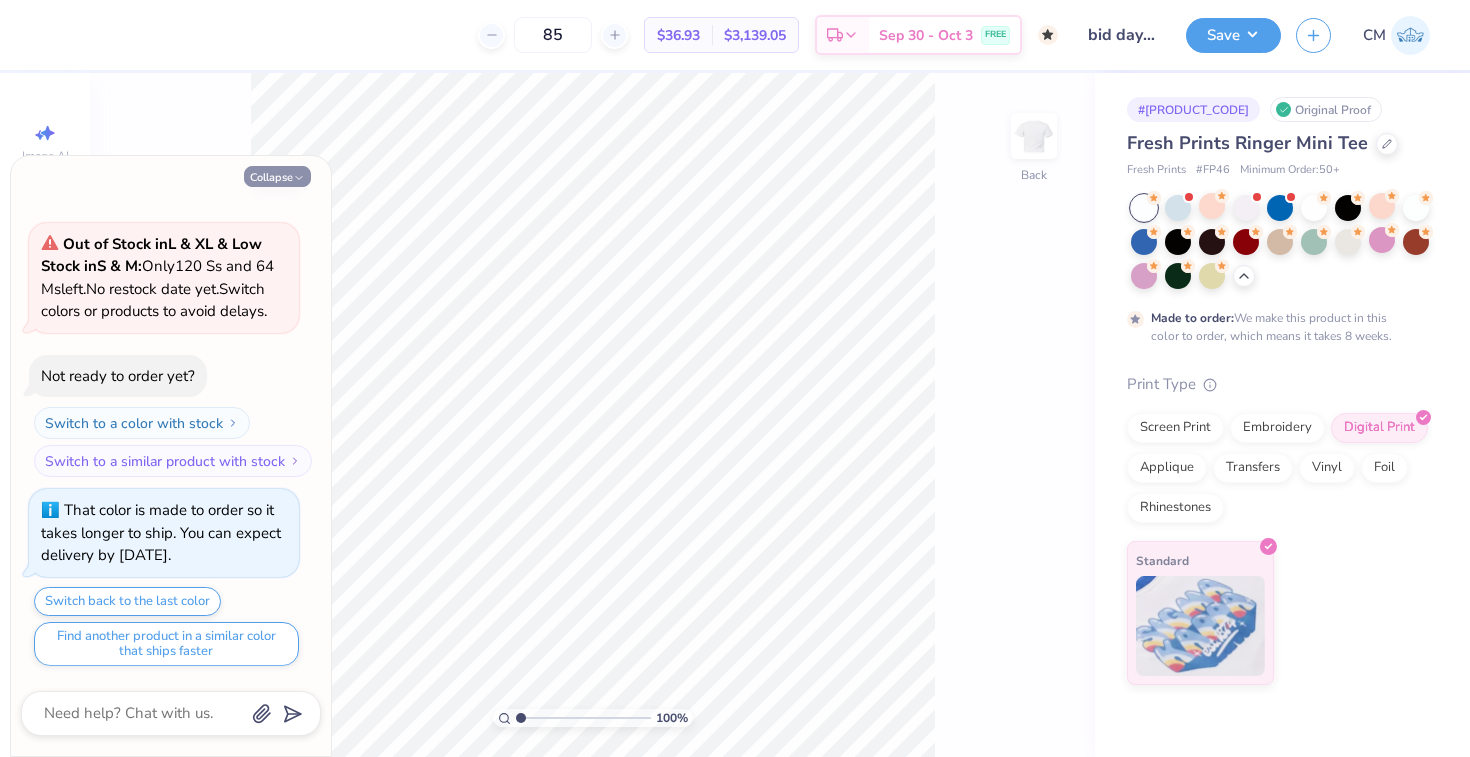 click on "Collapse" at bounding box center [277, 176] 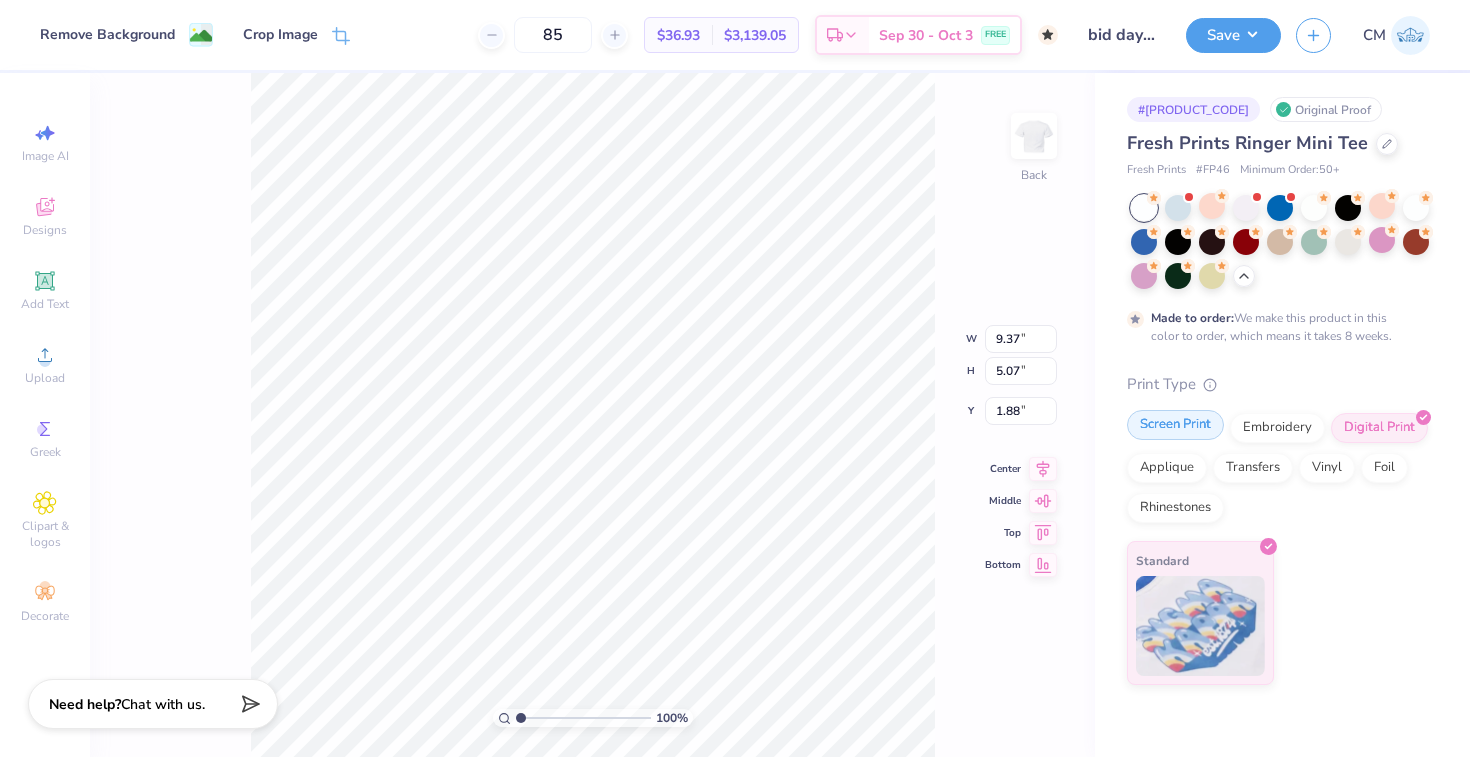 click on "Screen Print" at bounding box center [1175, 425] 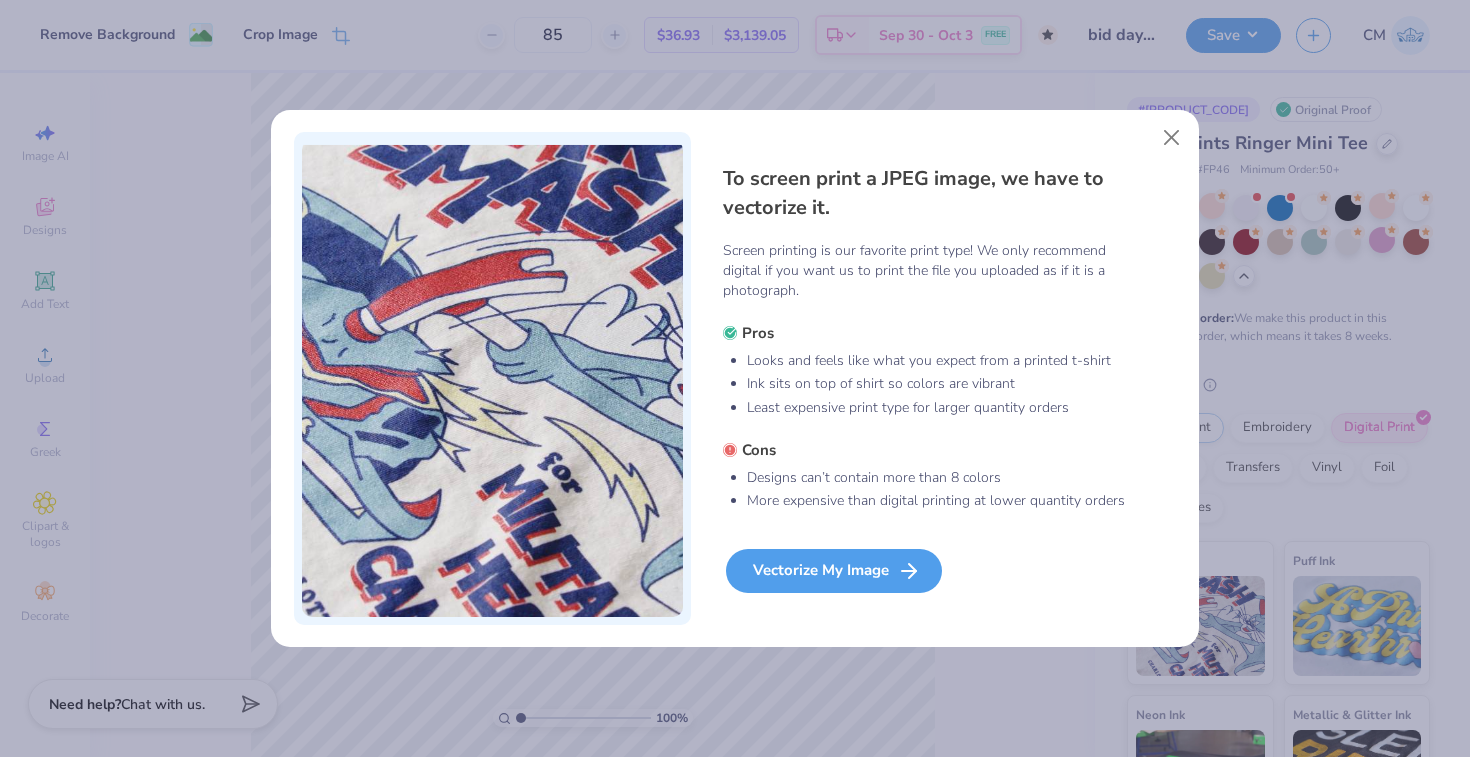 click on "Vectorize My Image" at bounding box center (834, 571) 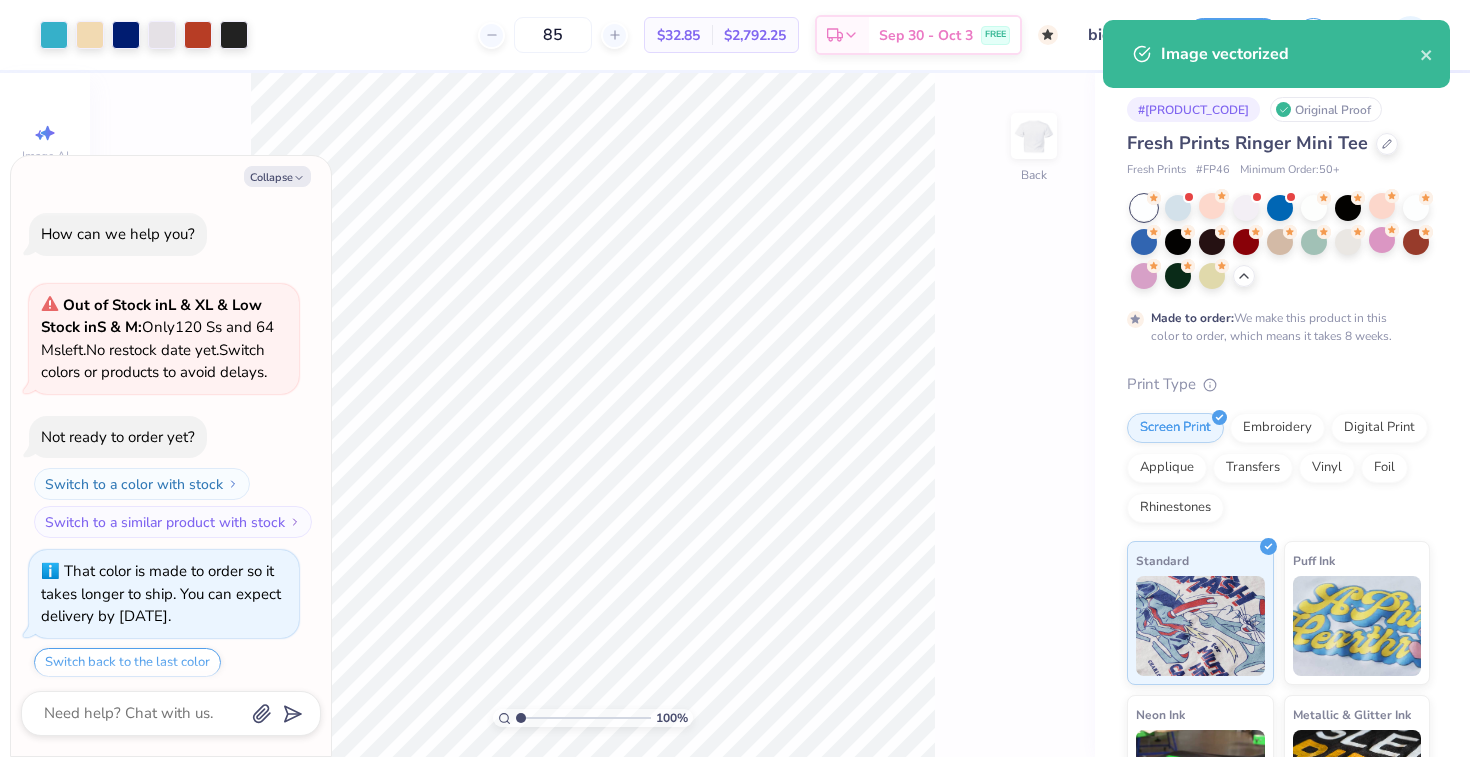 scroll, scrollTop: 227, scrollLeft: 0, axis: vertical 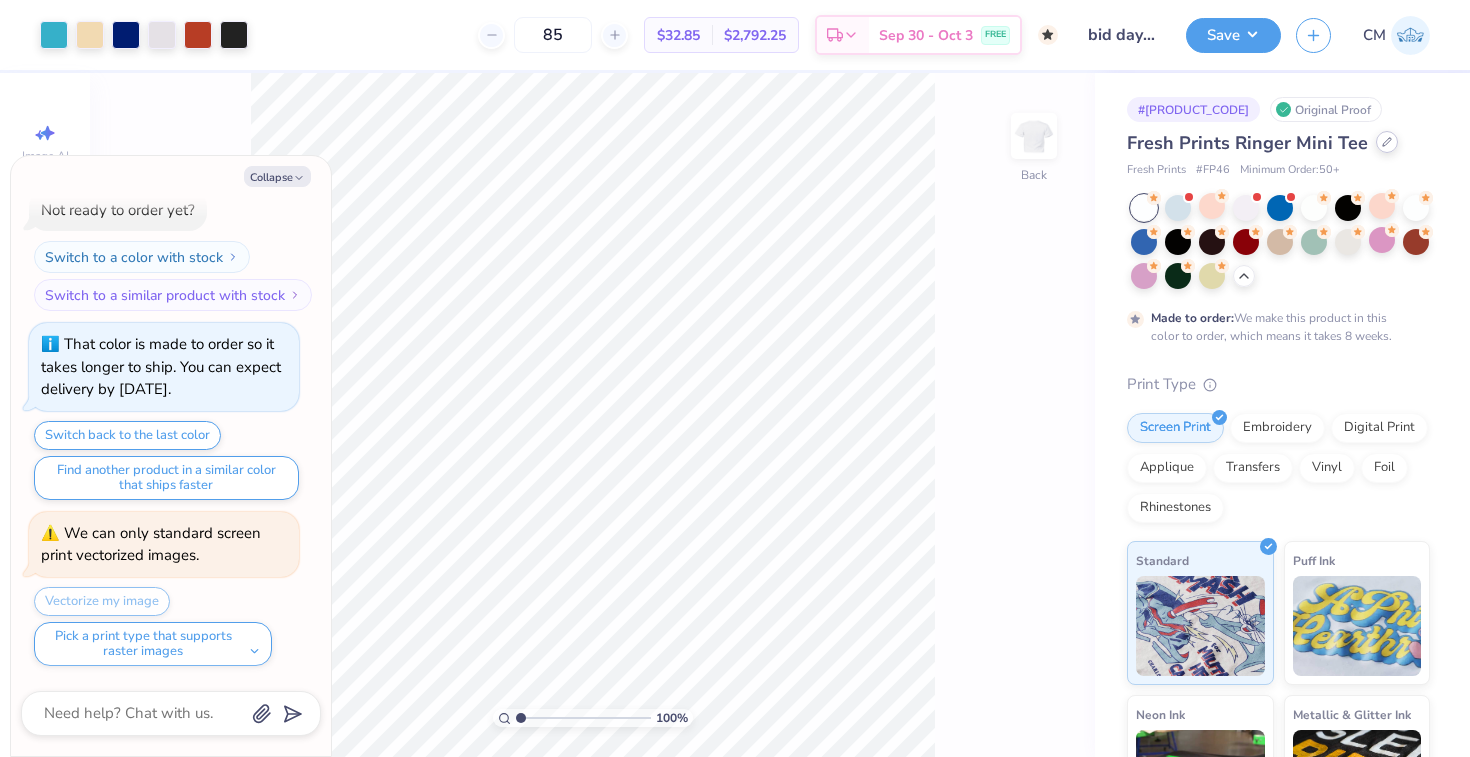 click 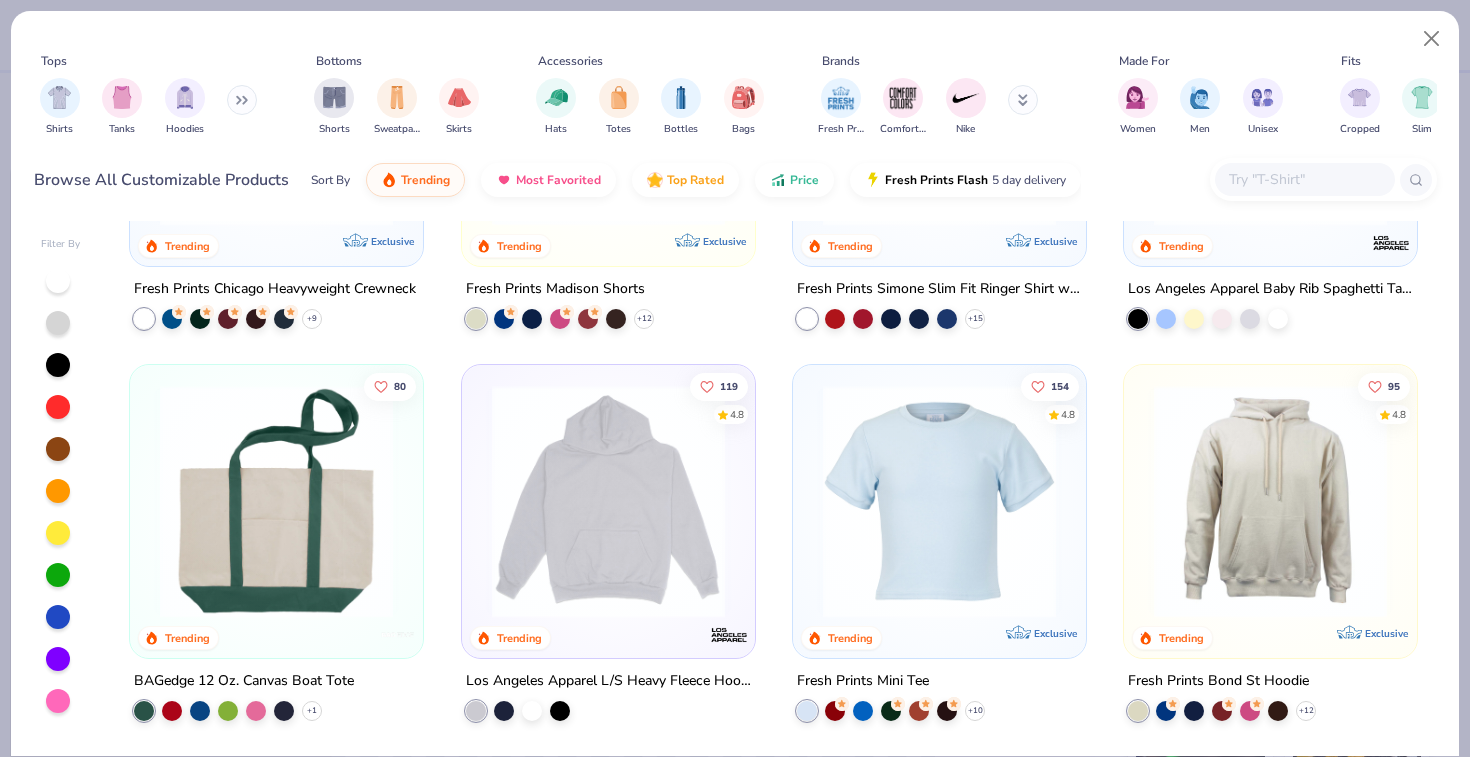 scroll, scrollTop: 1831, scrollLeft: 0, axis: vertical 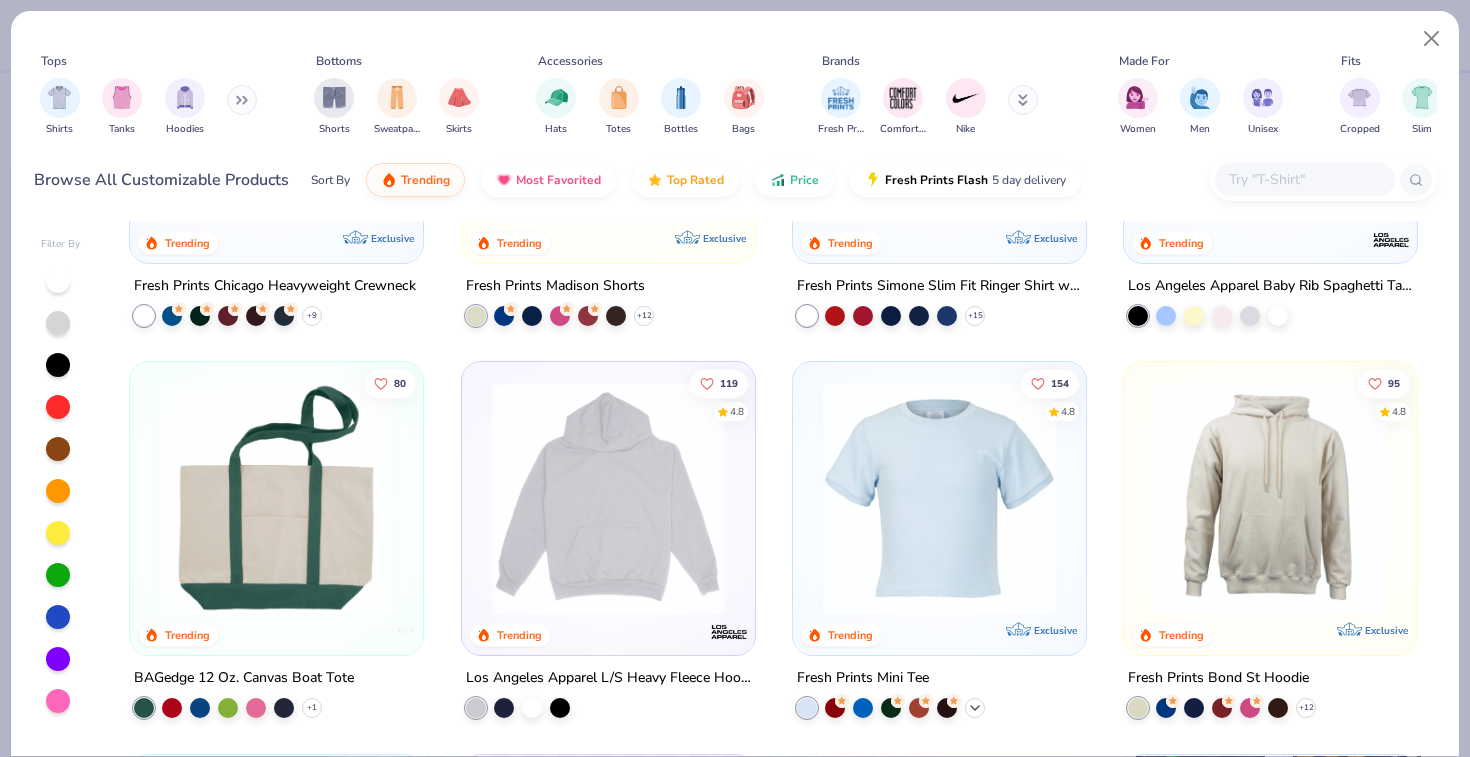 click 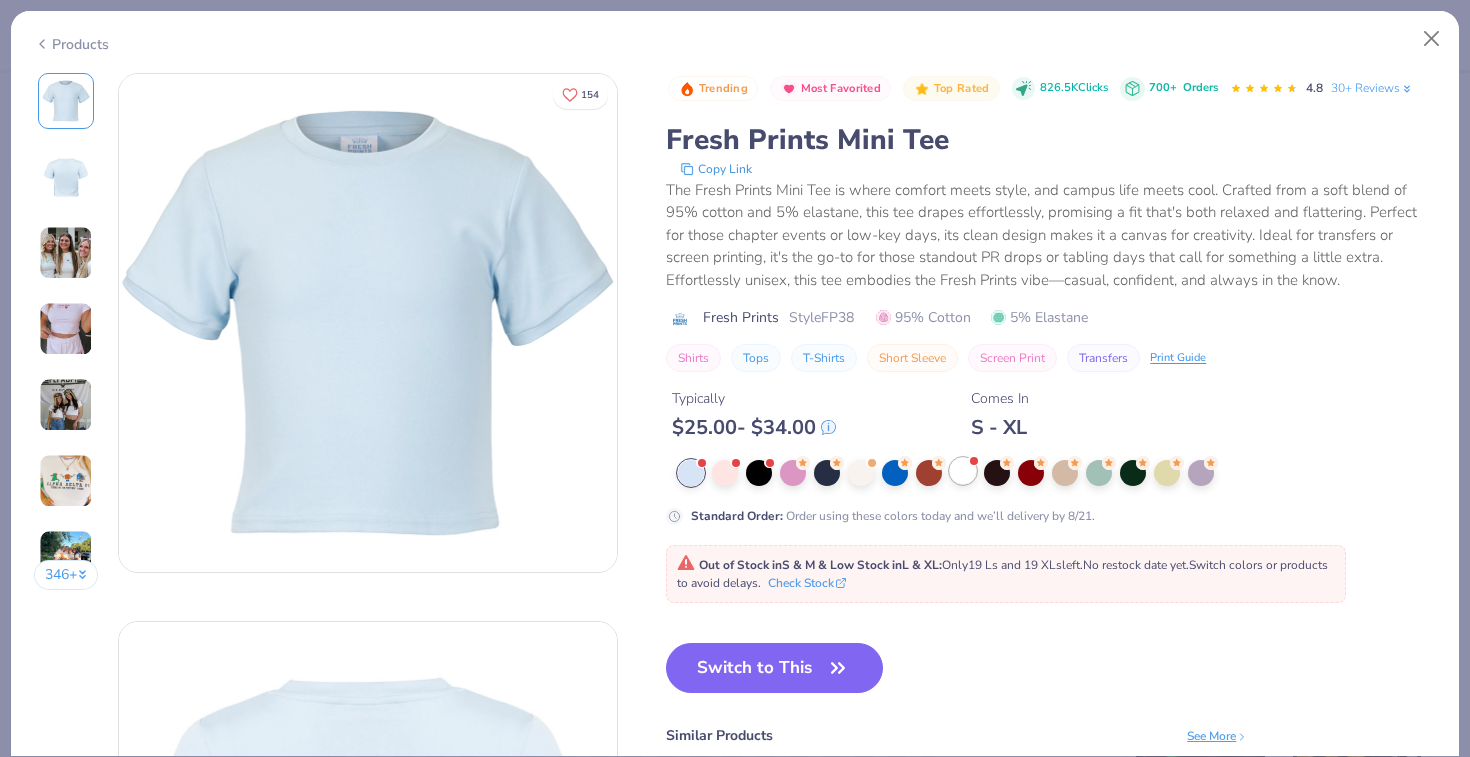 click at bounding box center (963, 471) 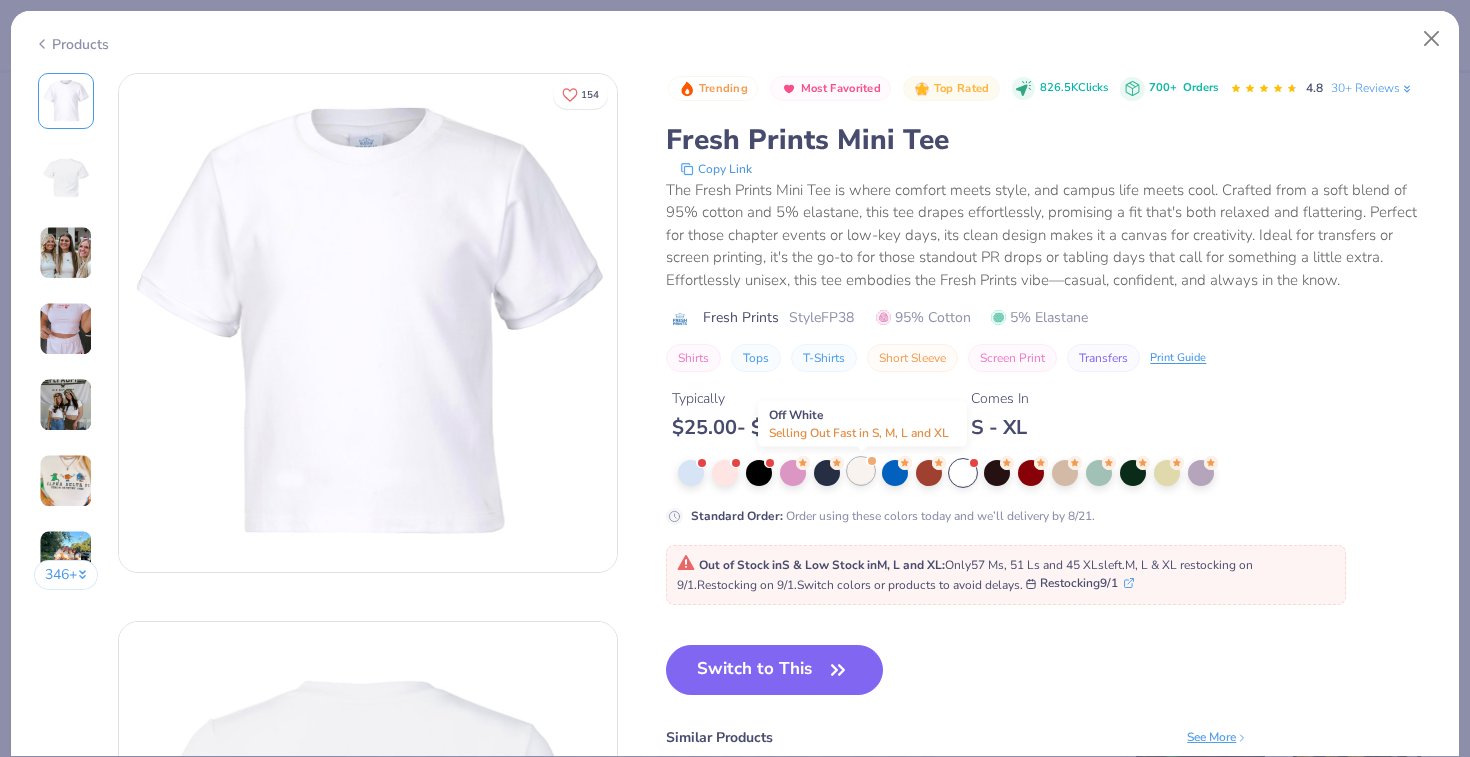click at bounding box center [861, 471] 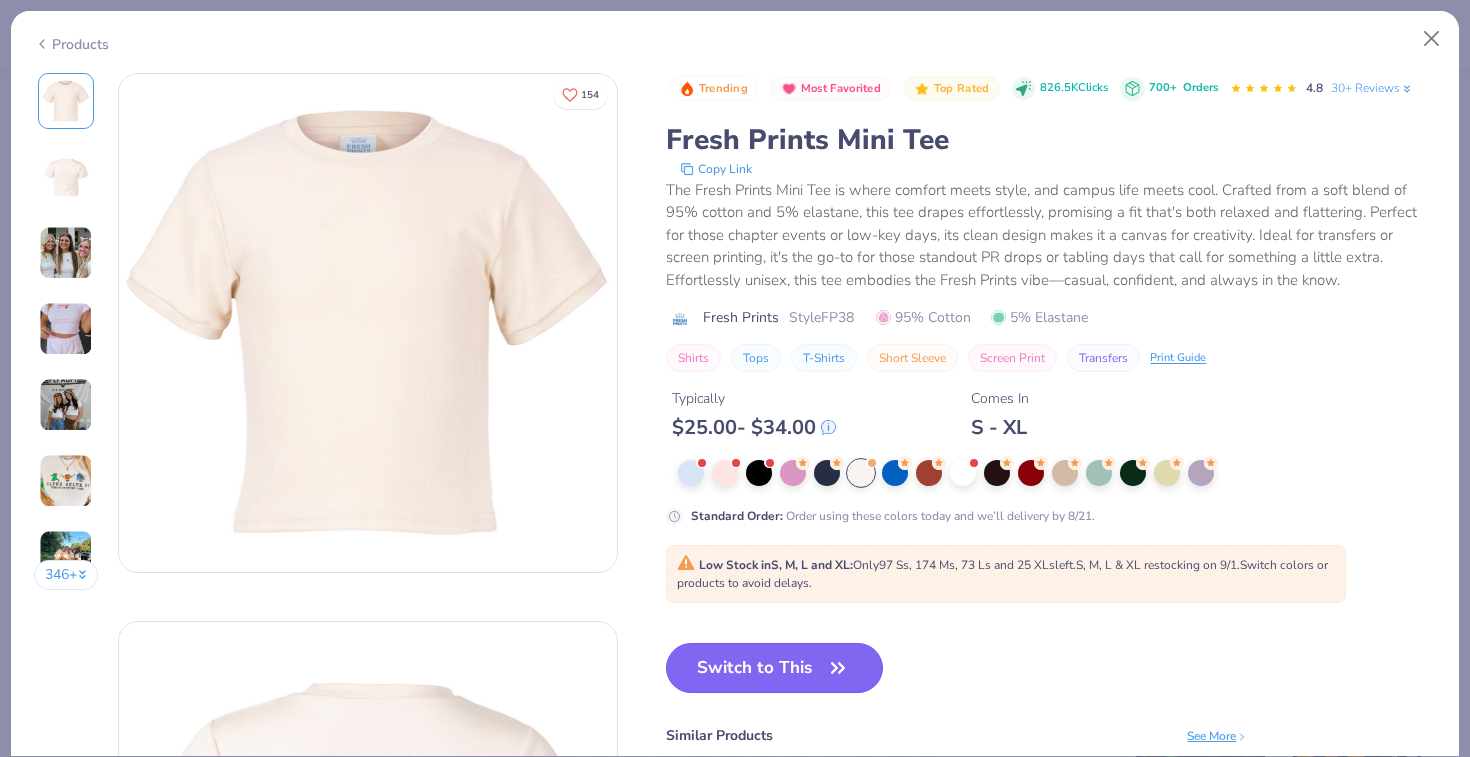 click on "Switch to This" at bounding box center (774, 668) 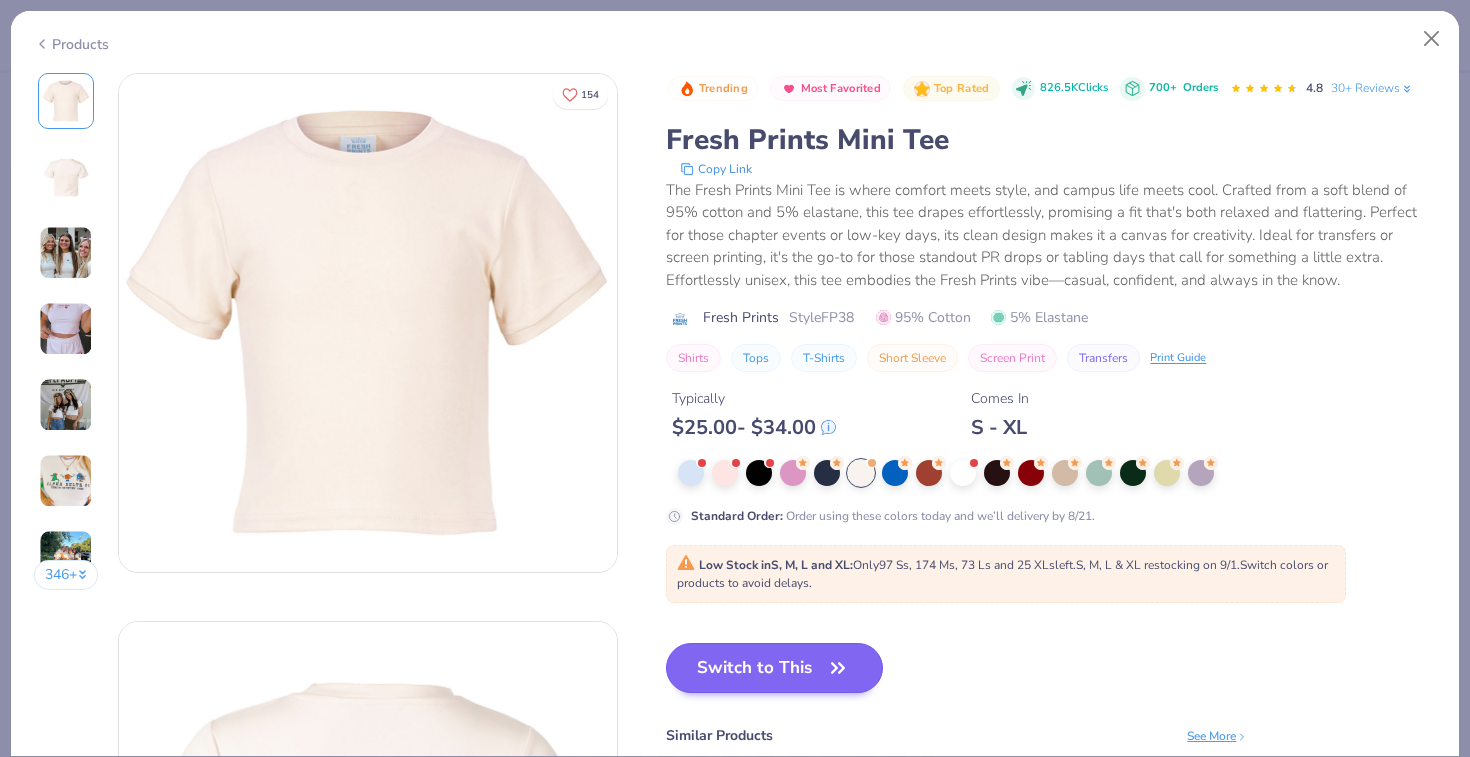 scroll, scrollTop: 349, scrollLeft: 0, axis: vertical 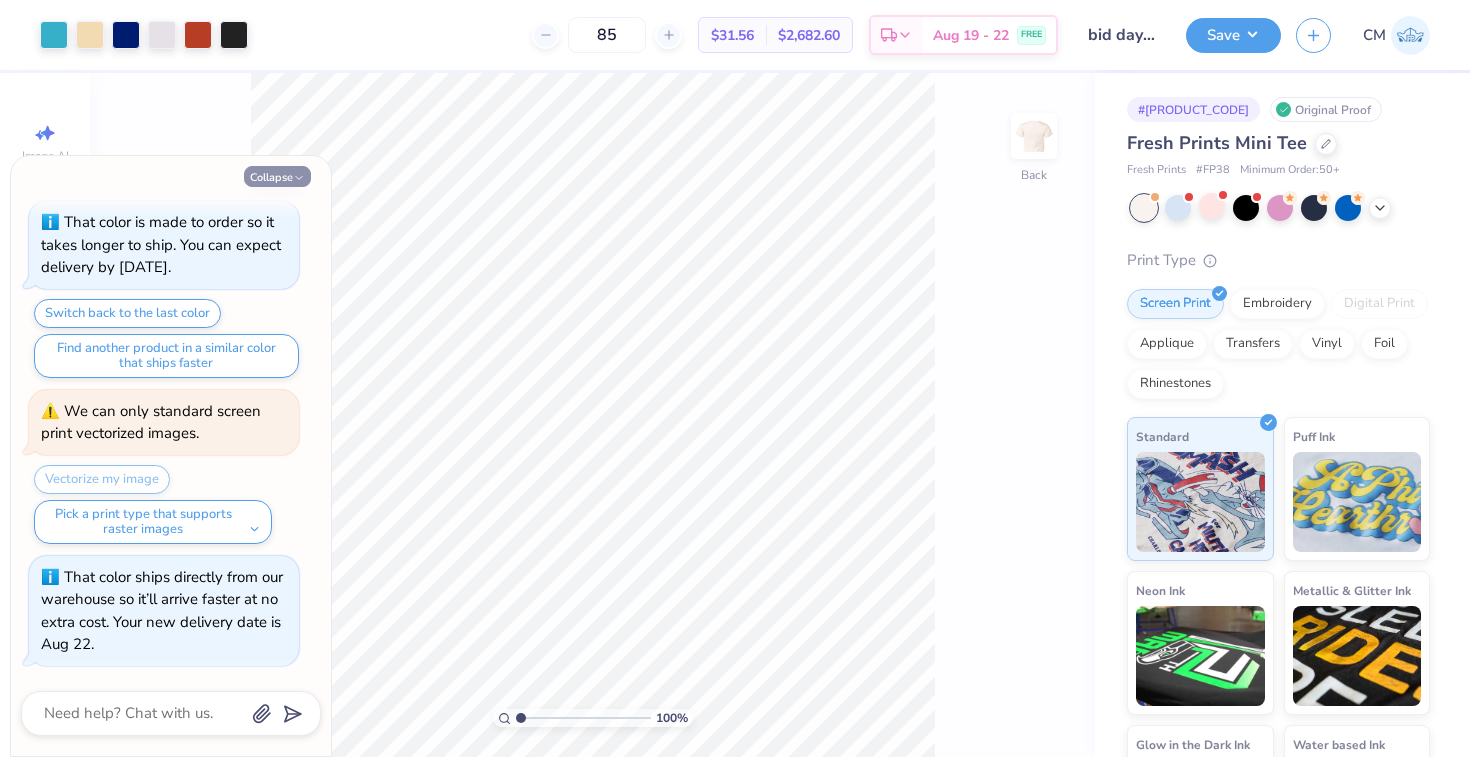 click on "Collapse" at bounding box center (277, 176) 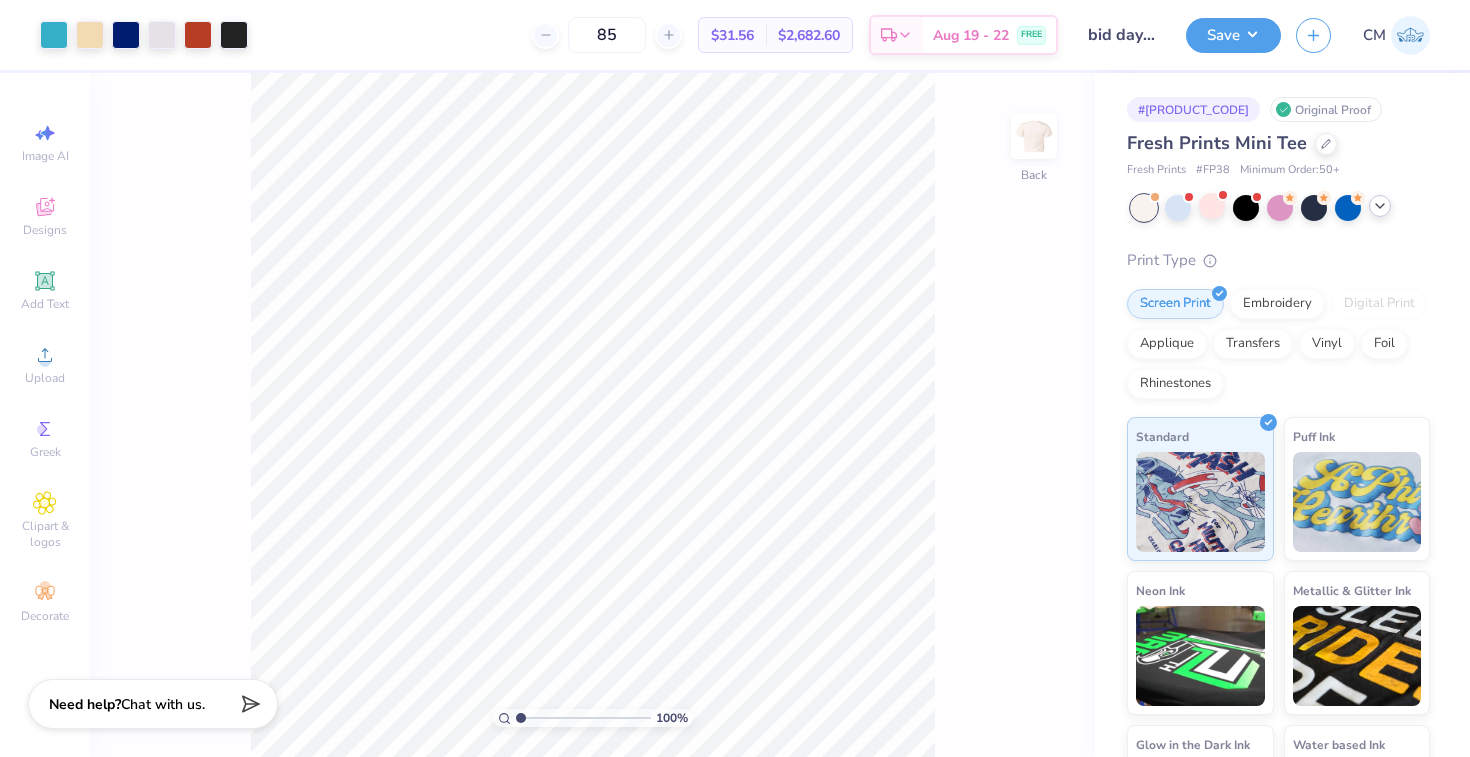 click 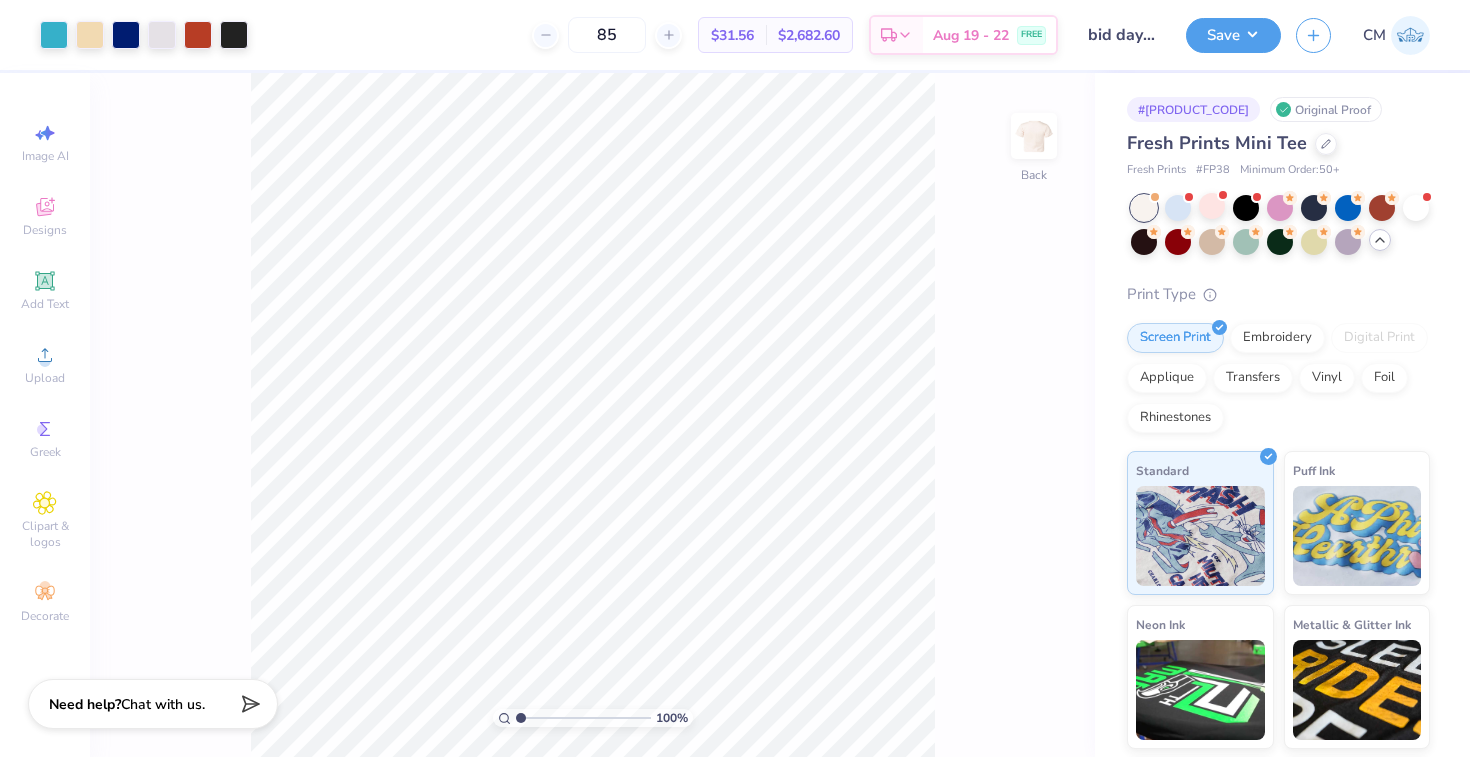 click on "Fresh Prints Mini Tee" at bounding box center [1278, 143] 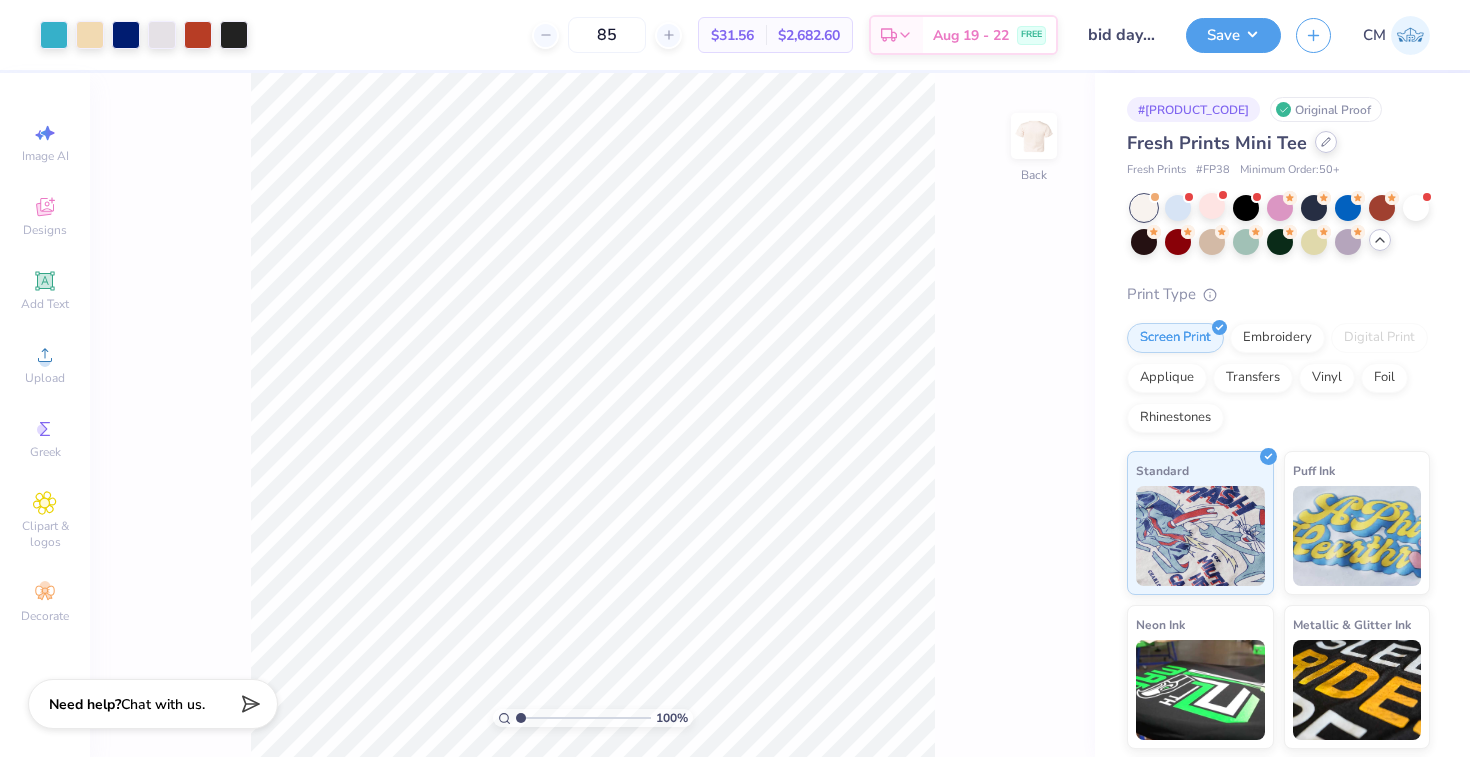 click at bounding box center (1326, 142) 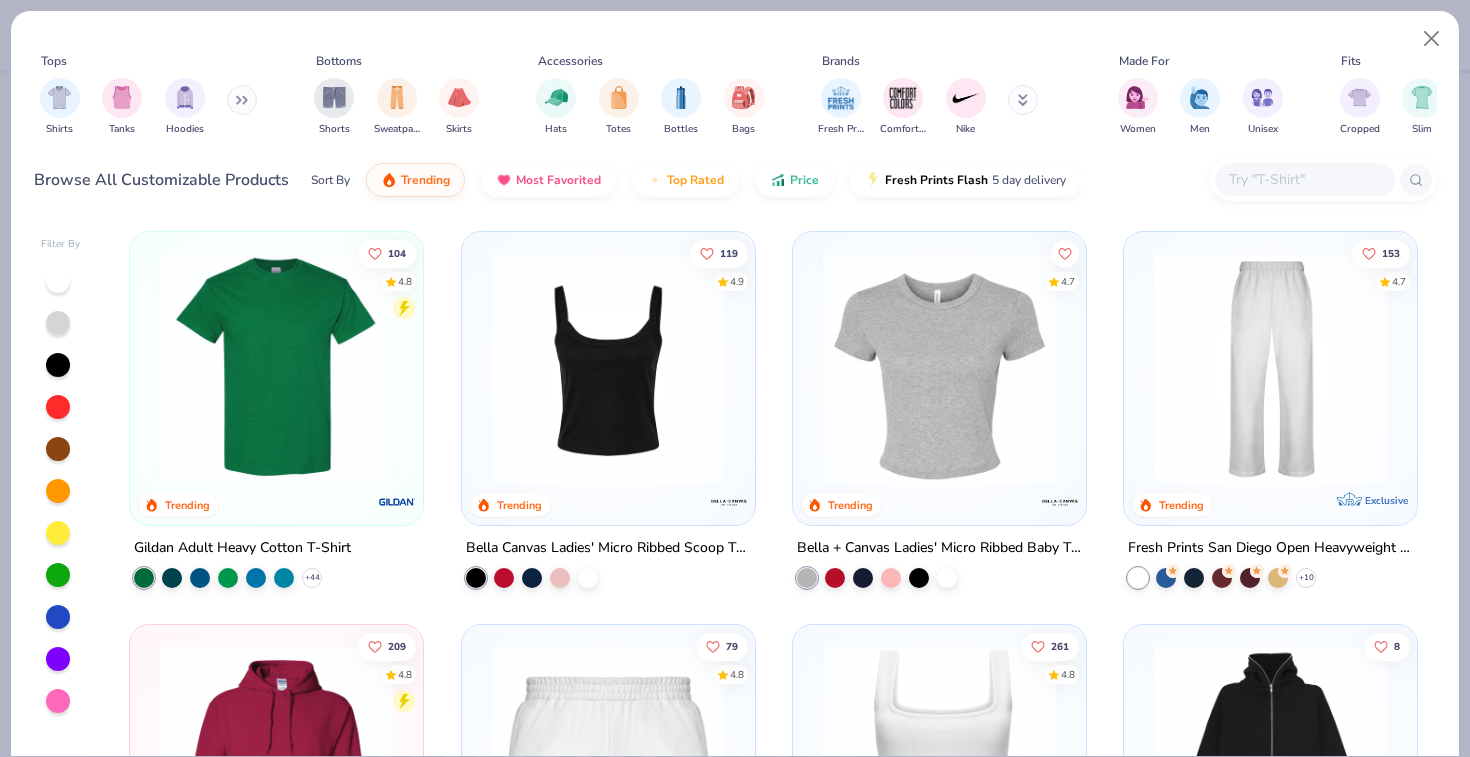 scroll, scrollTop: 415, scrollLeft: 0, axis: vertical 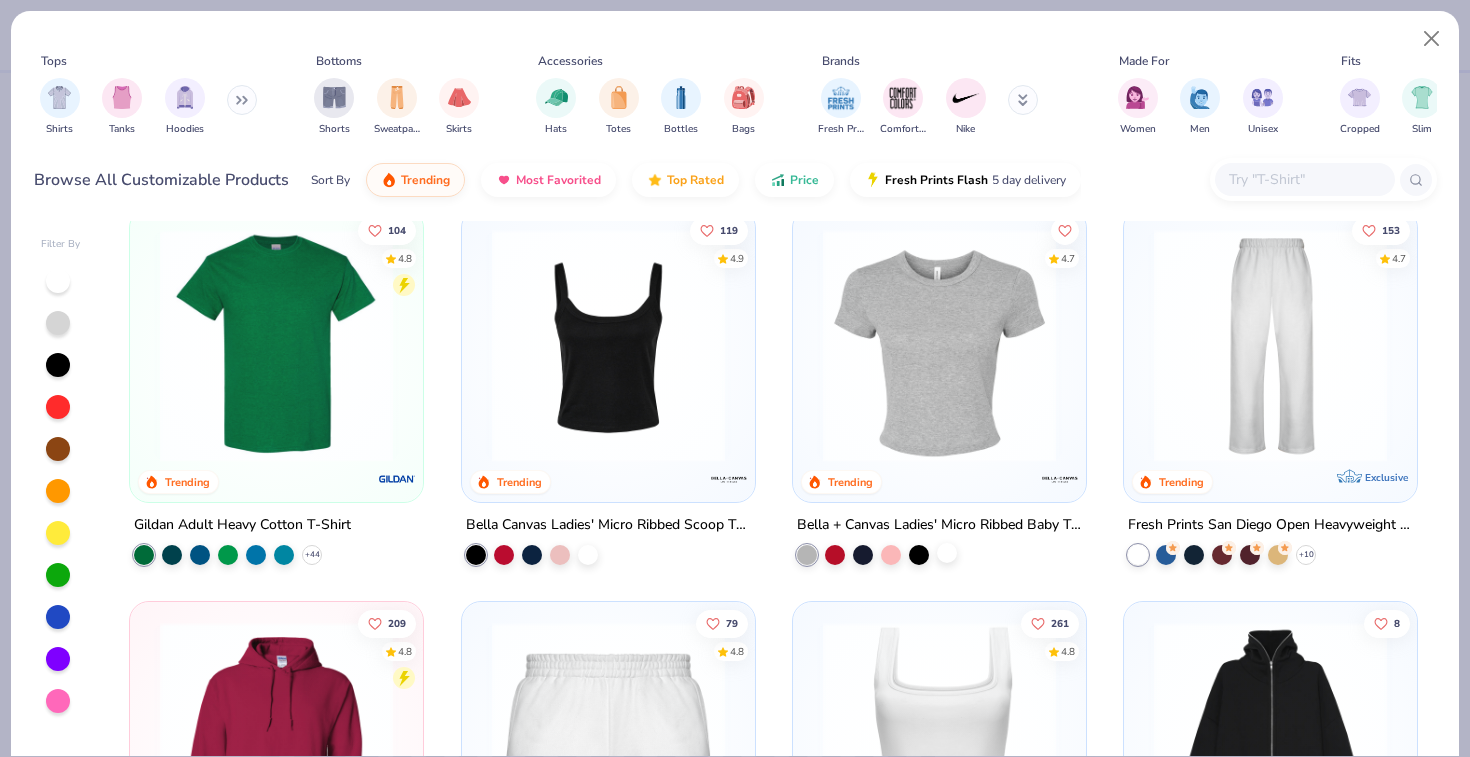 click at bounding box center [947, 553] 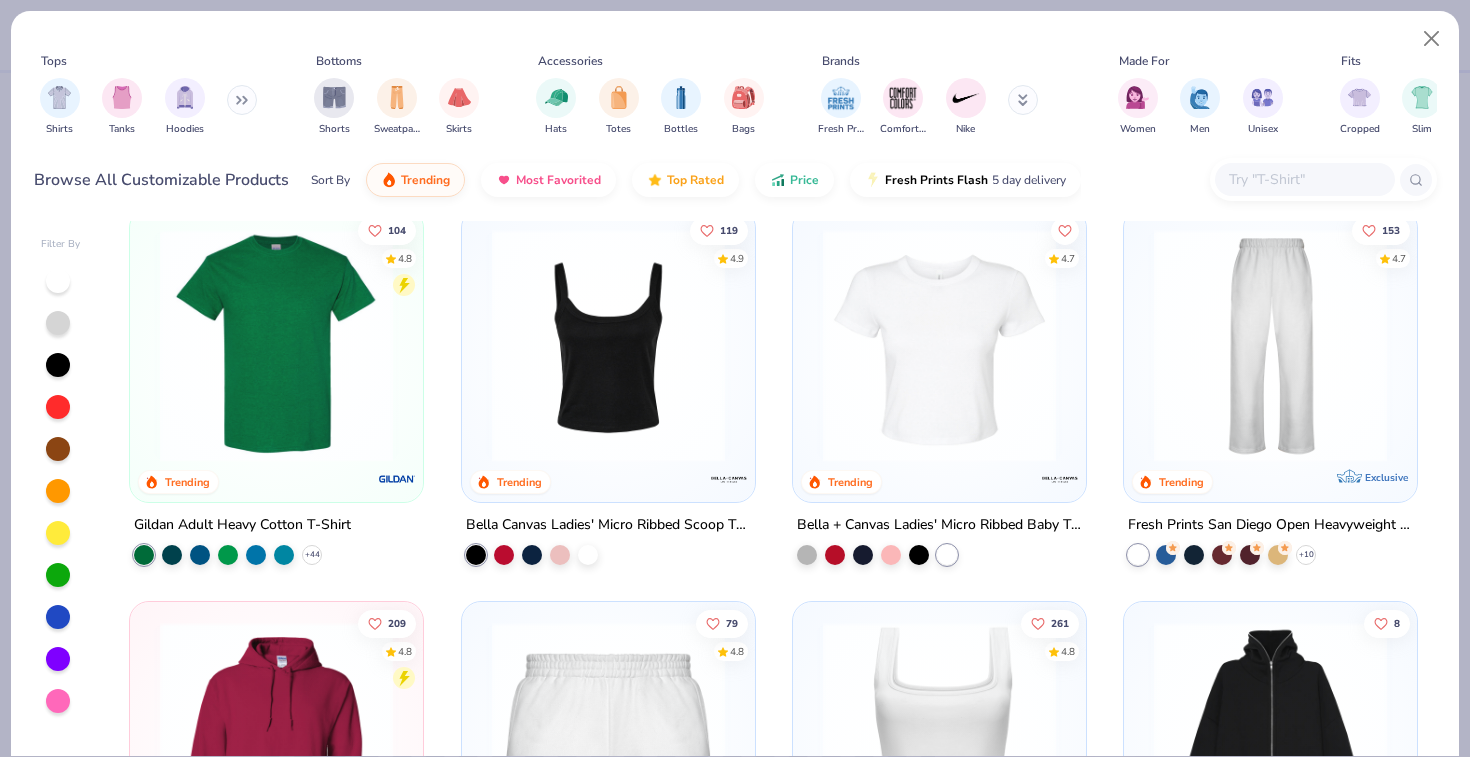 click at bounding box center (939, 345) 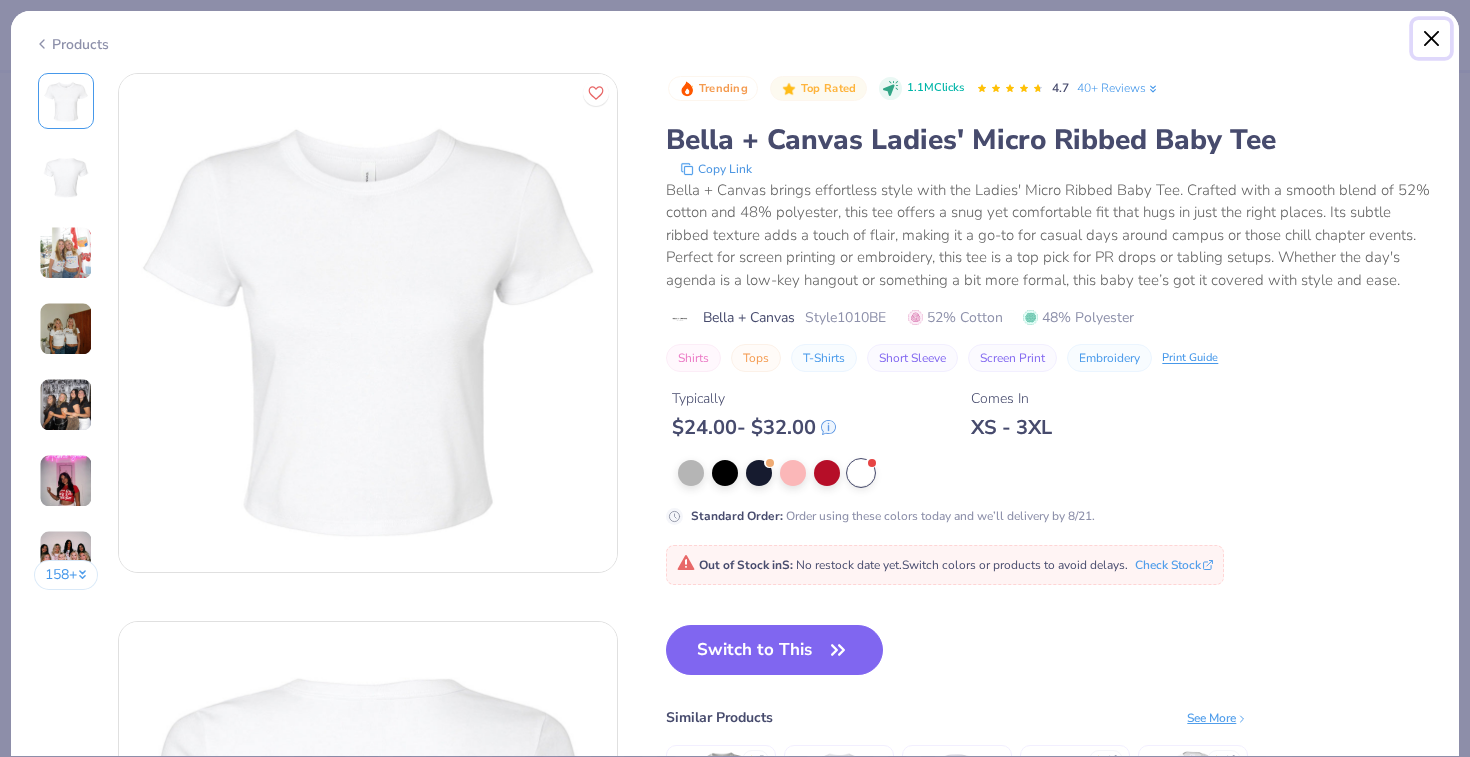 click at bounding box center (1432, 39) 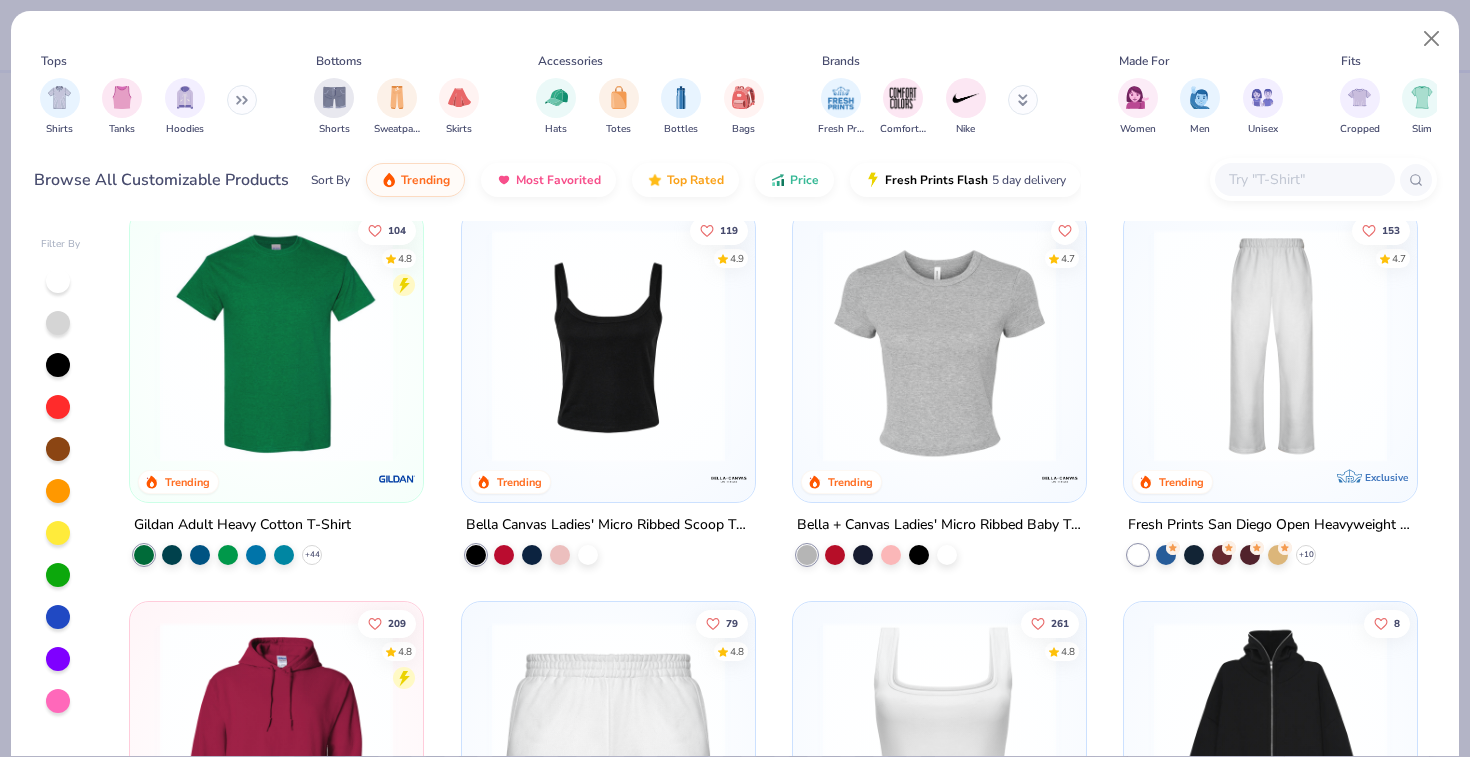 scroll, scrollTop: 526, scrollLeft: 0, axis: vertical 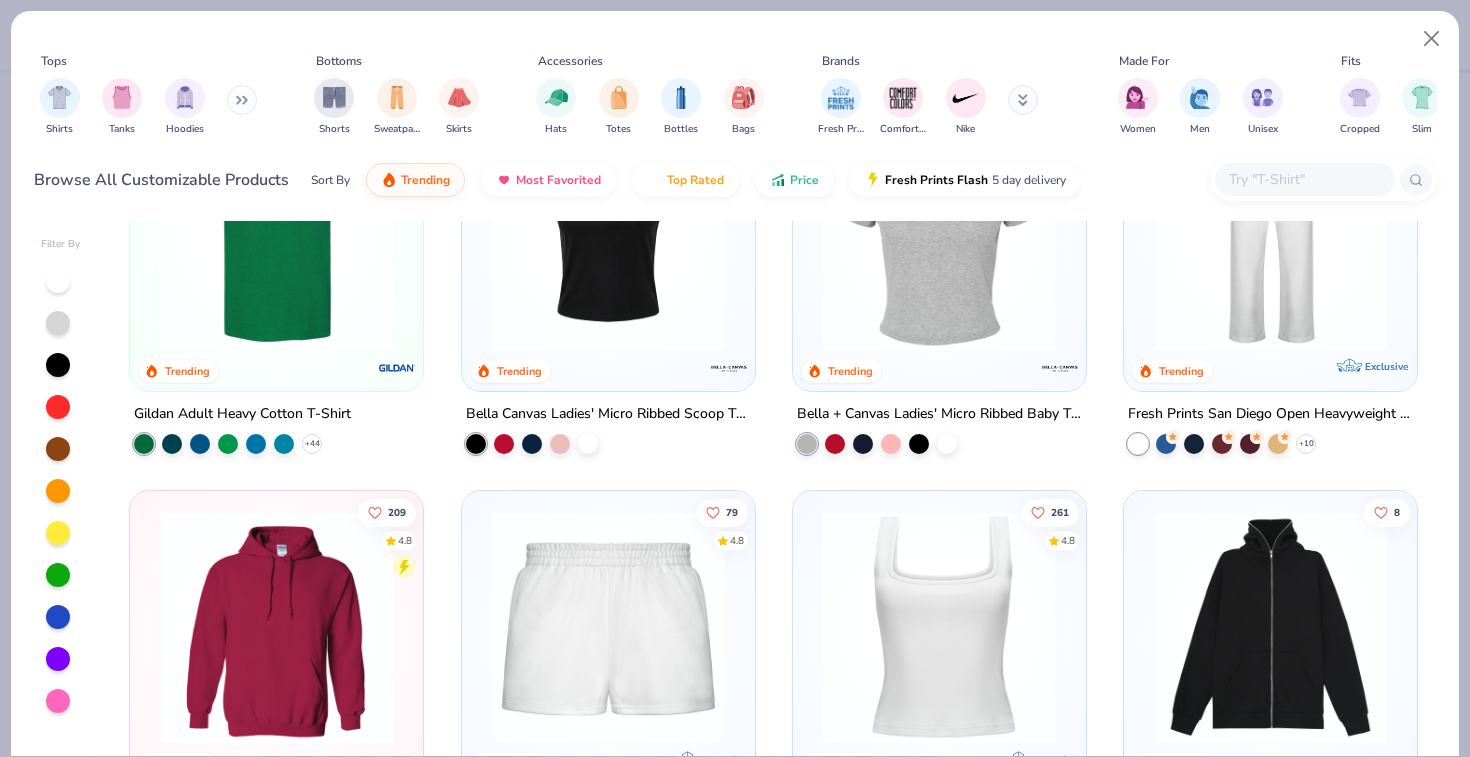 click on "Shirts Tanks Hoodies" at bounding box center [149, 107] 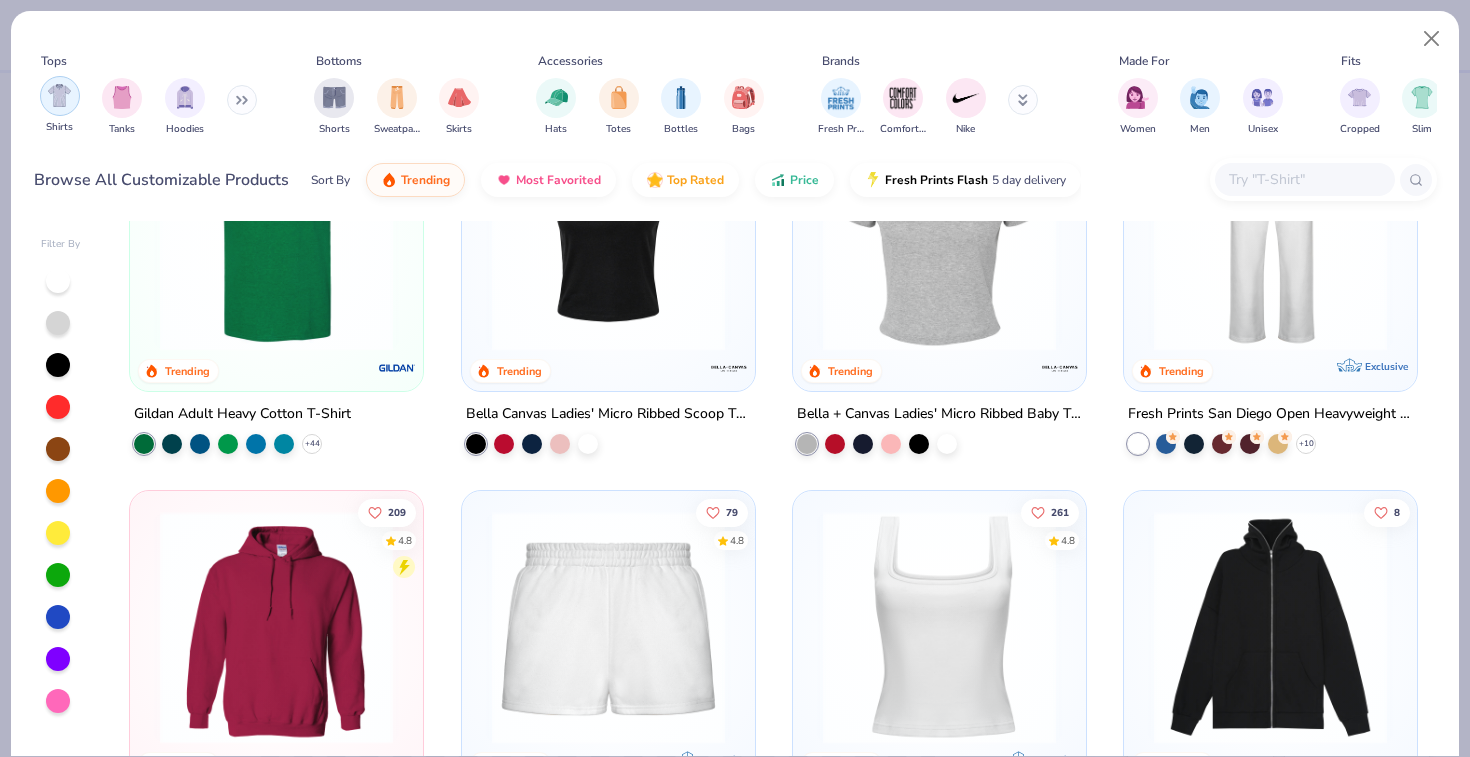 click at bounding box center [60, 96] 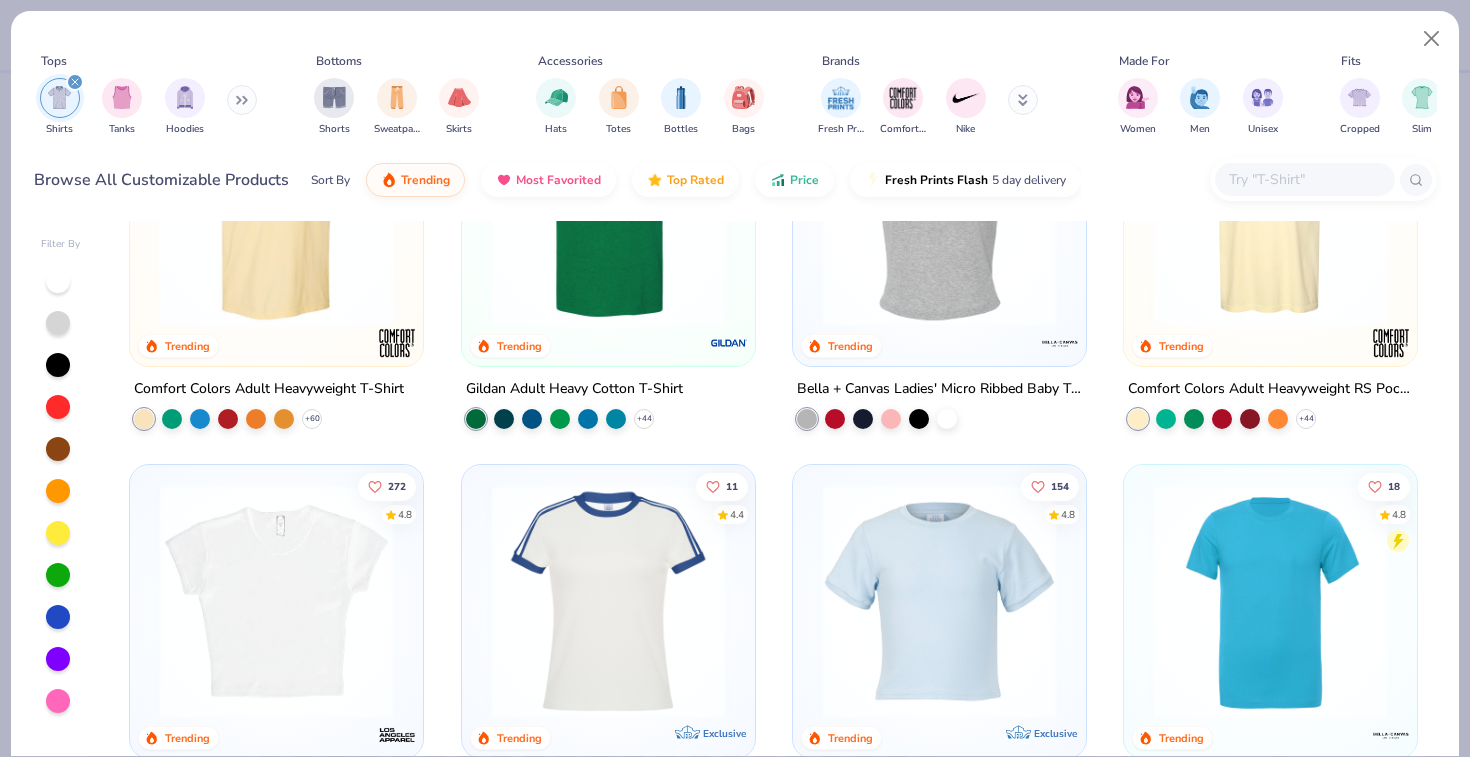 scroll, scrollTop: 0, scrollLeft: 0, axis: both 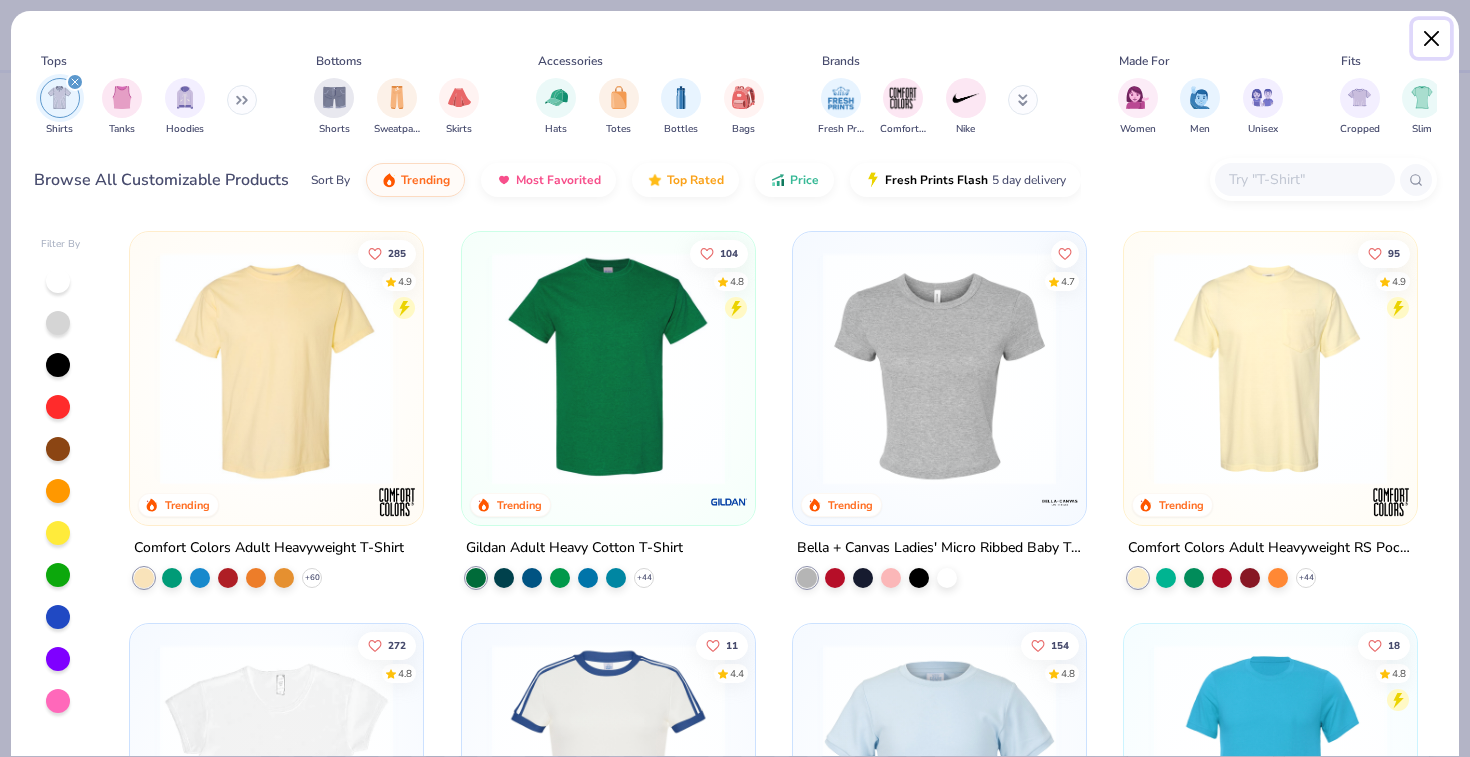 click at bounding box center [1432, 39] 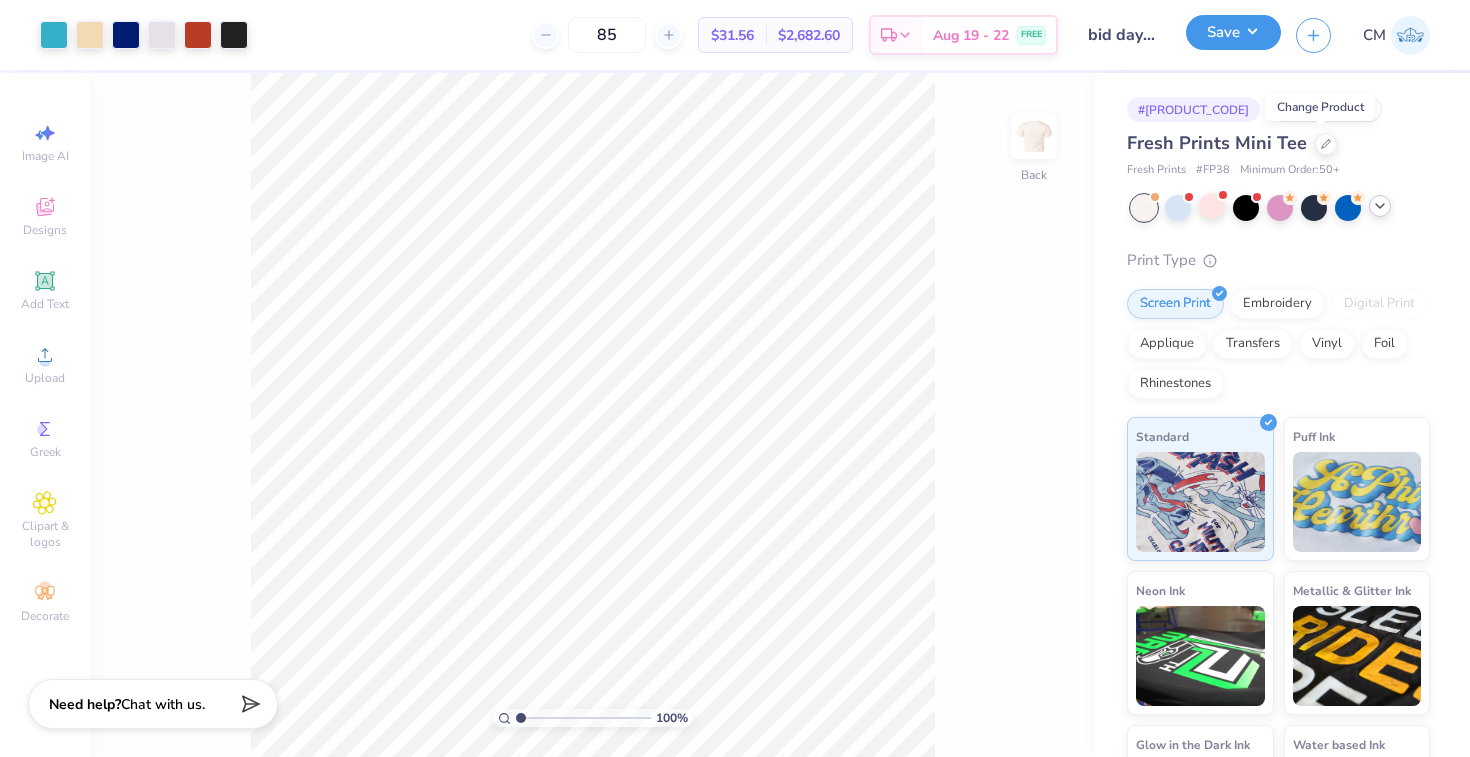 click on "Save" at bounding box center [1233, 32] 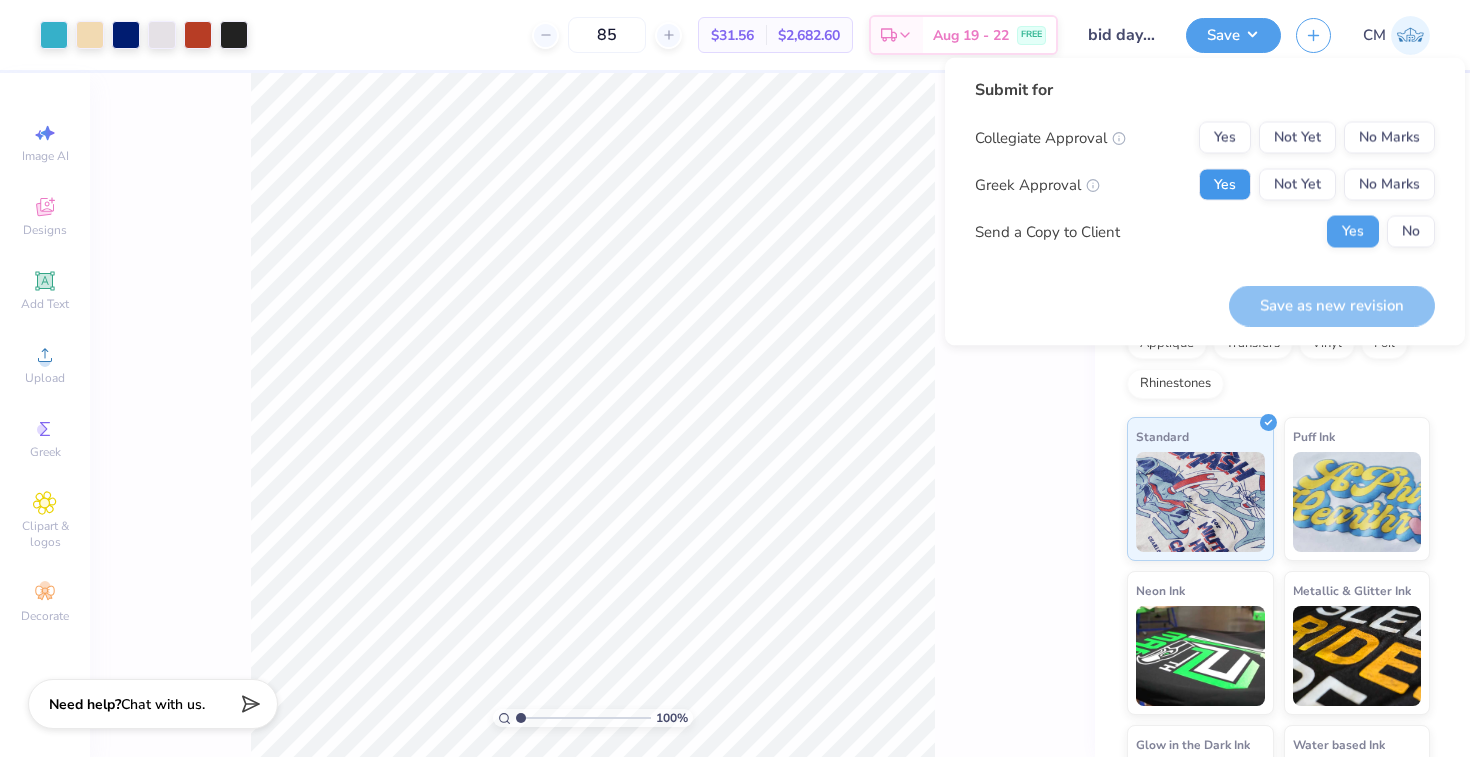 click on "Yes" at bounding box center [1225, 185] 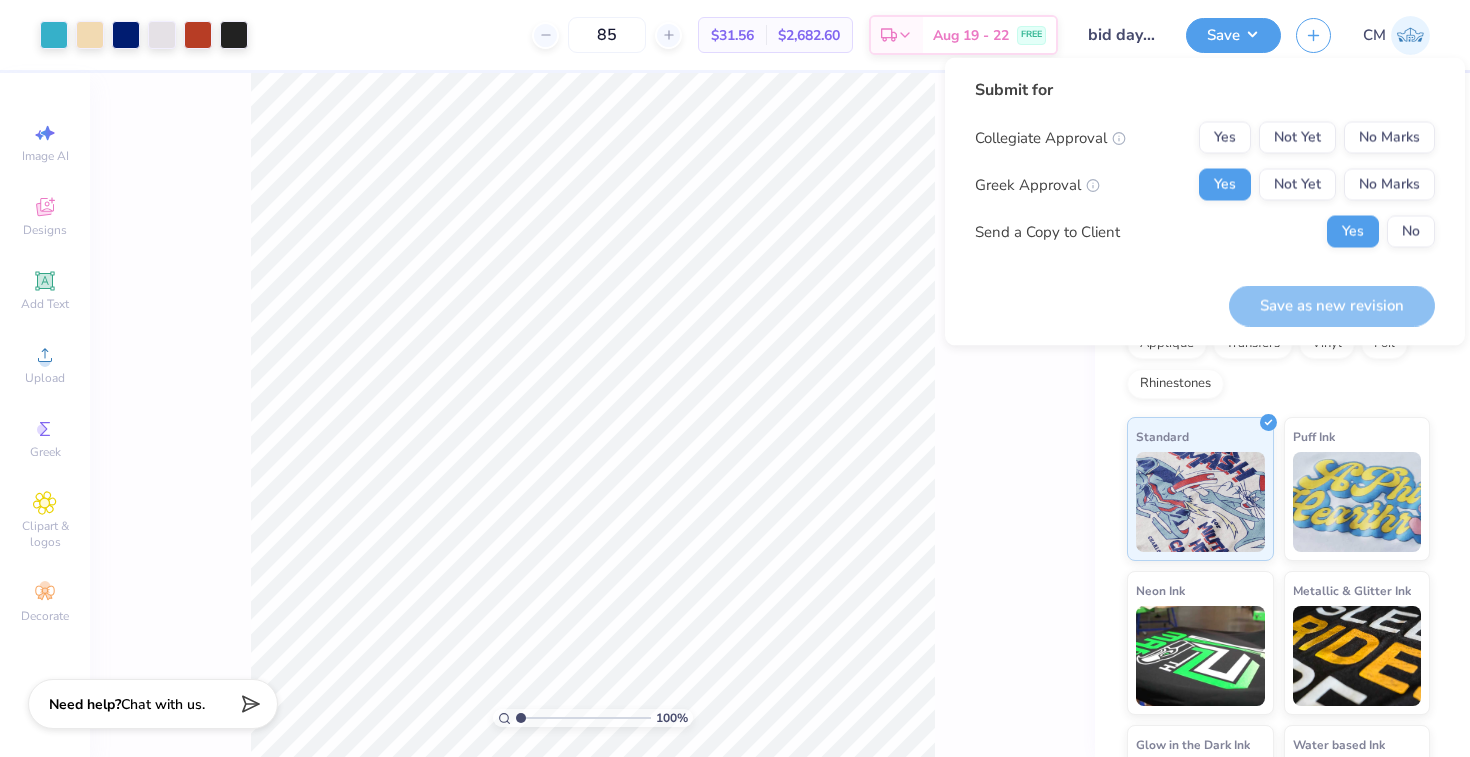 click on "Submit for Collegiate Approval Yes Not Yet No Marks Greek Approval Yes Not Yet No Marks Send a Copy to Client Yes No" at bounding box center (1205, 170) 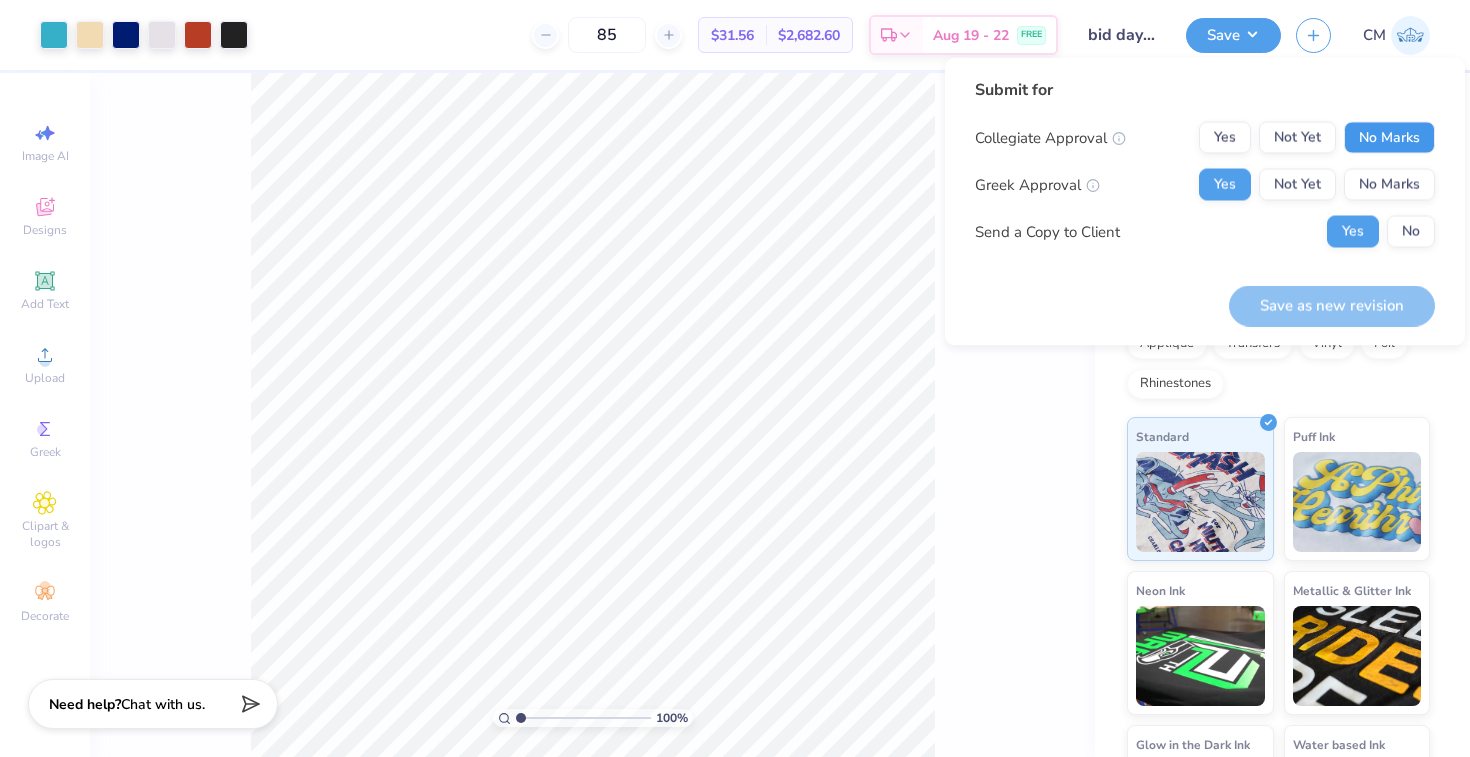 click on "No Marks" at bounding box center (1389, 138) 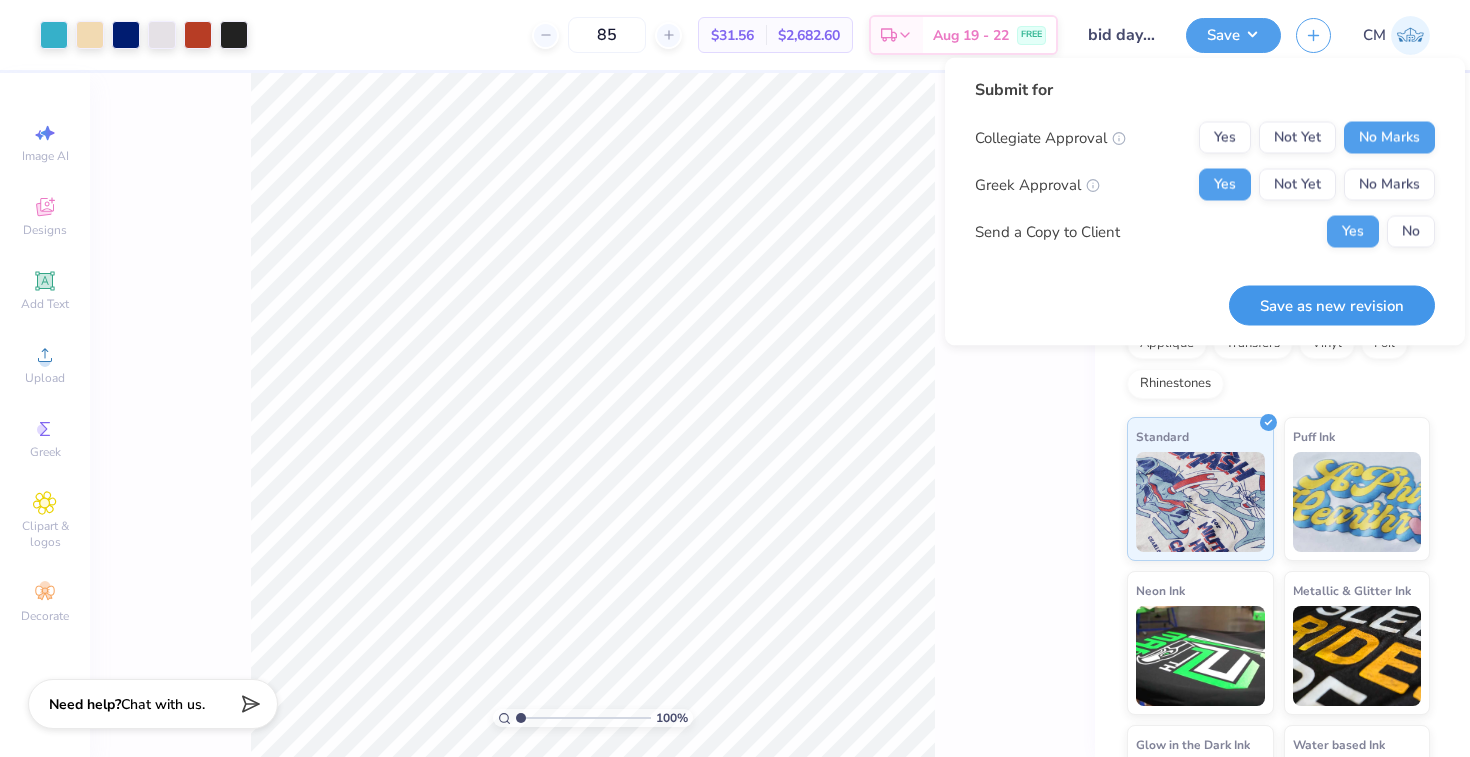 click on "Save as new revision" at bounding box center [1332, 305] 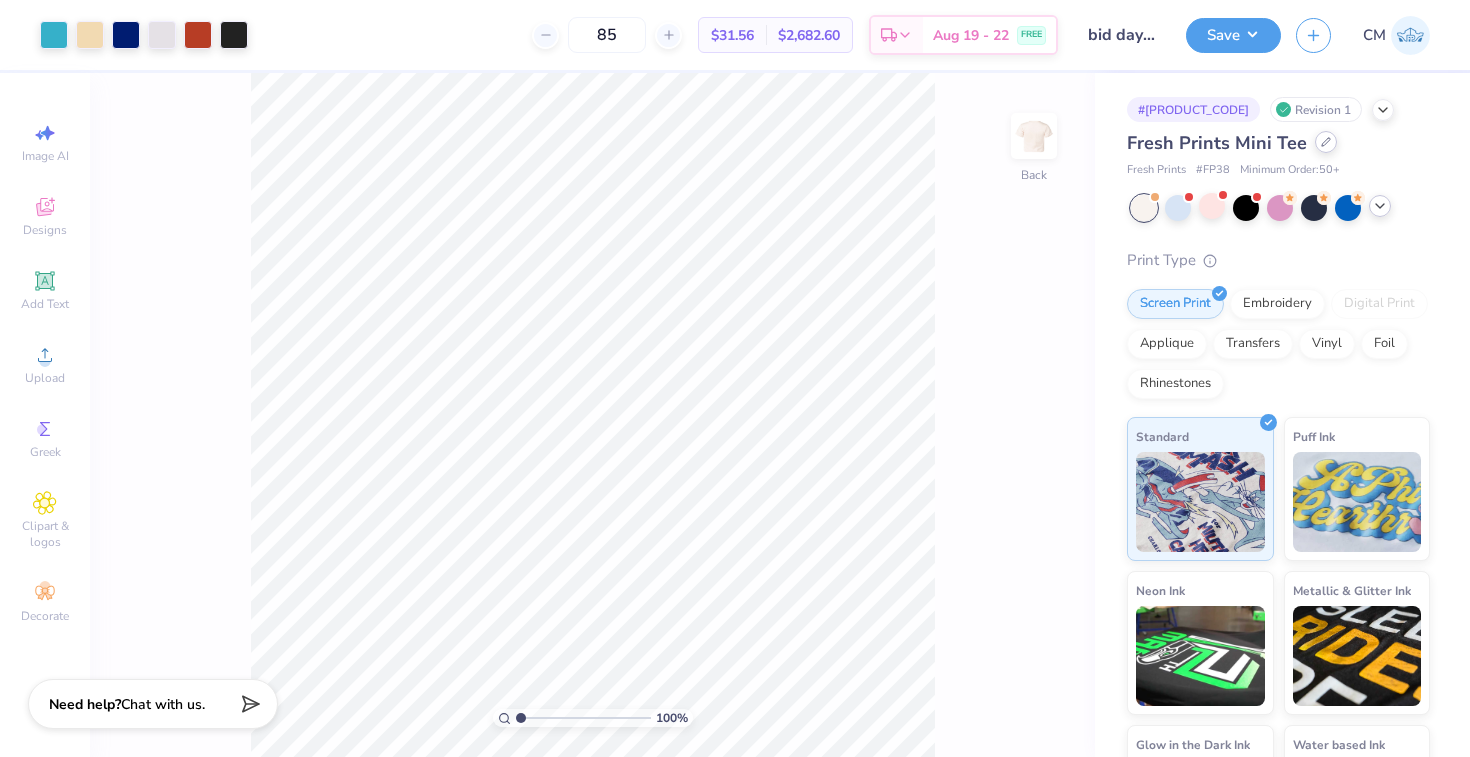 click at bounding box center [1326, 142] 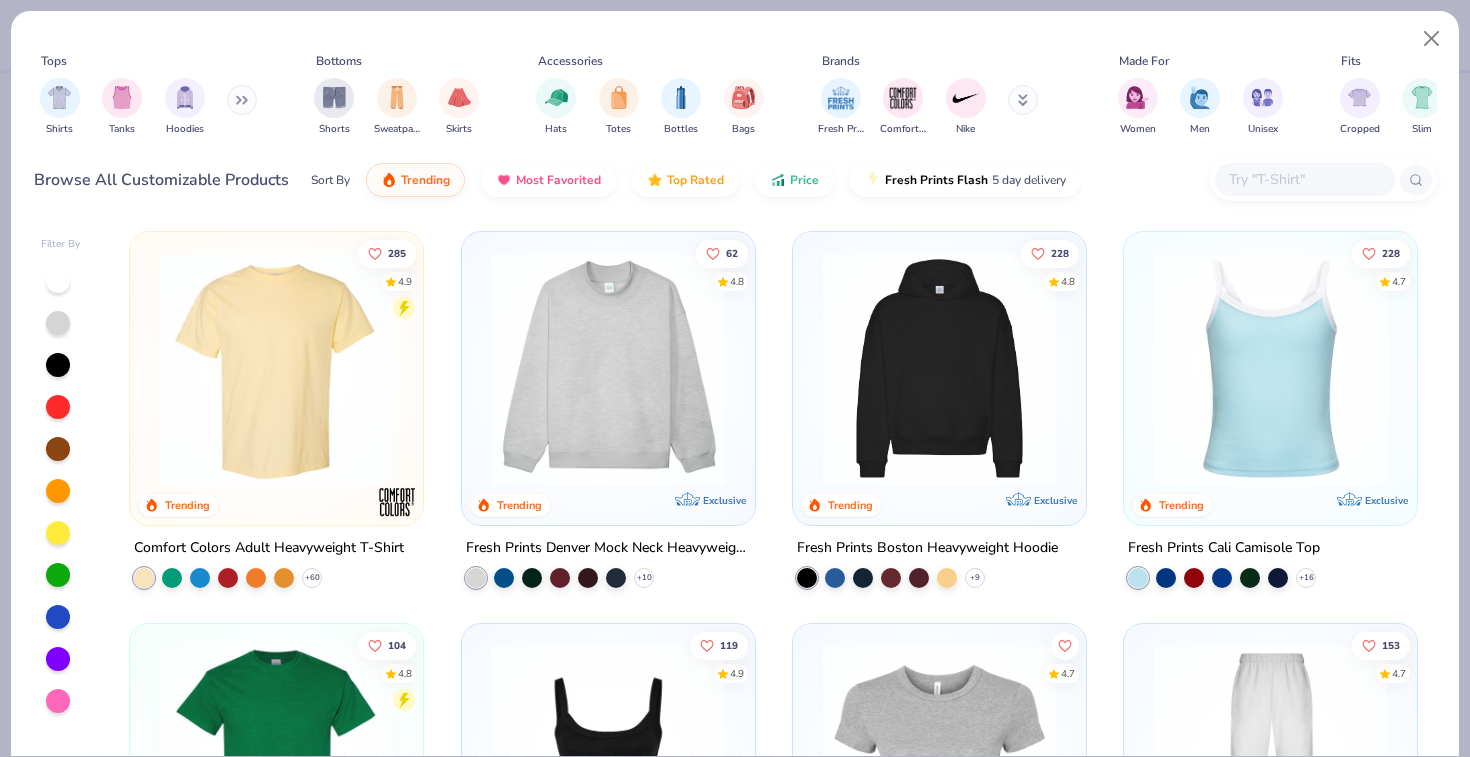 scroll, scrollTop: 9, scrollLeft: 0, axis: vertical 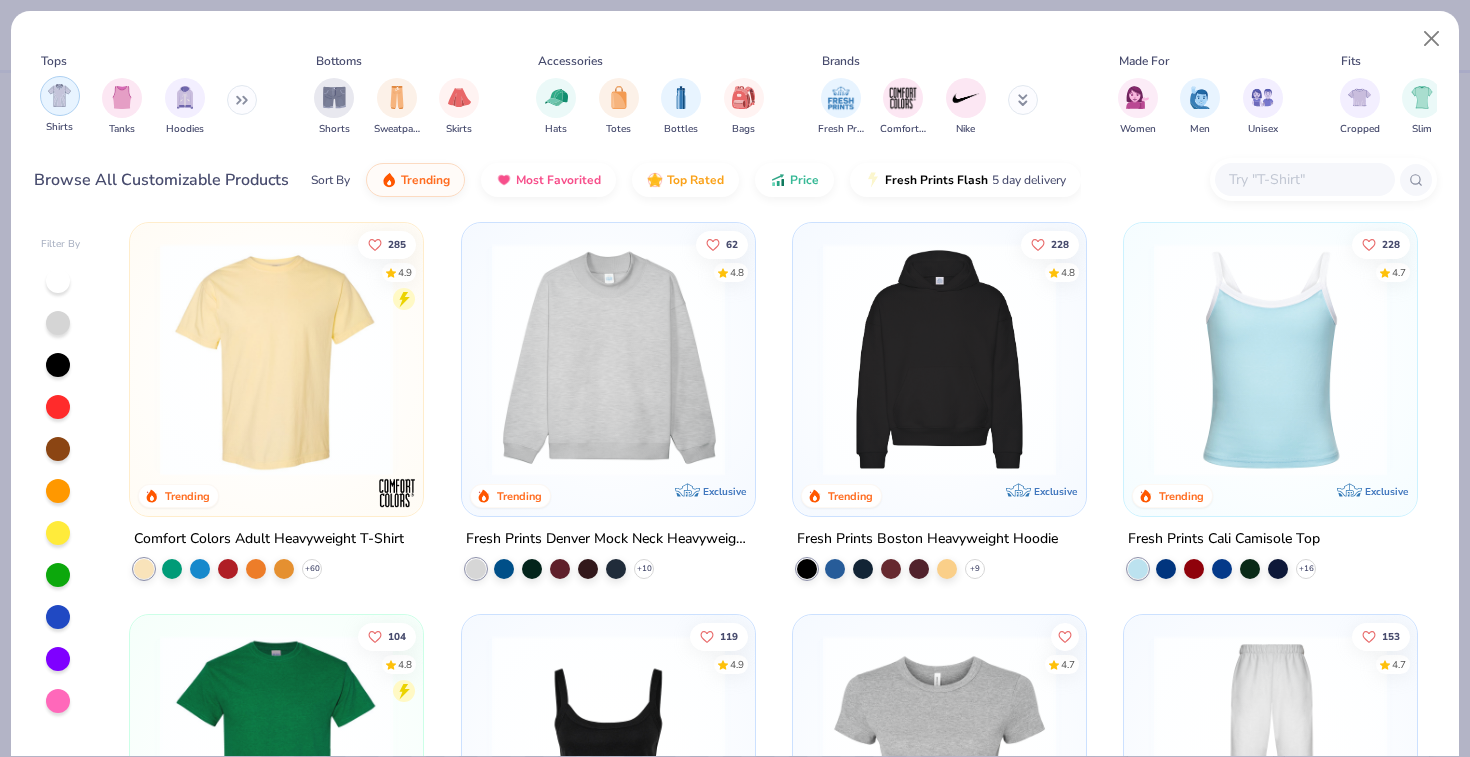 click at bounding box center (59, 95) 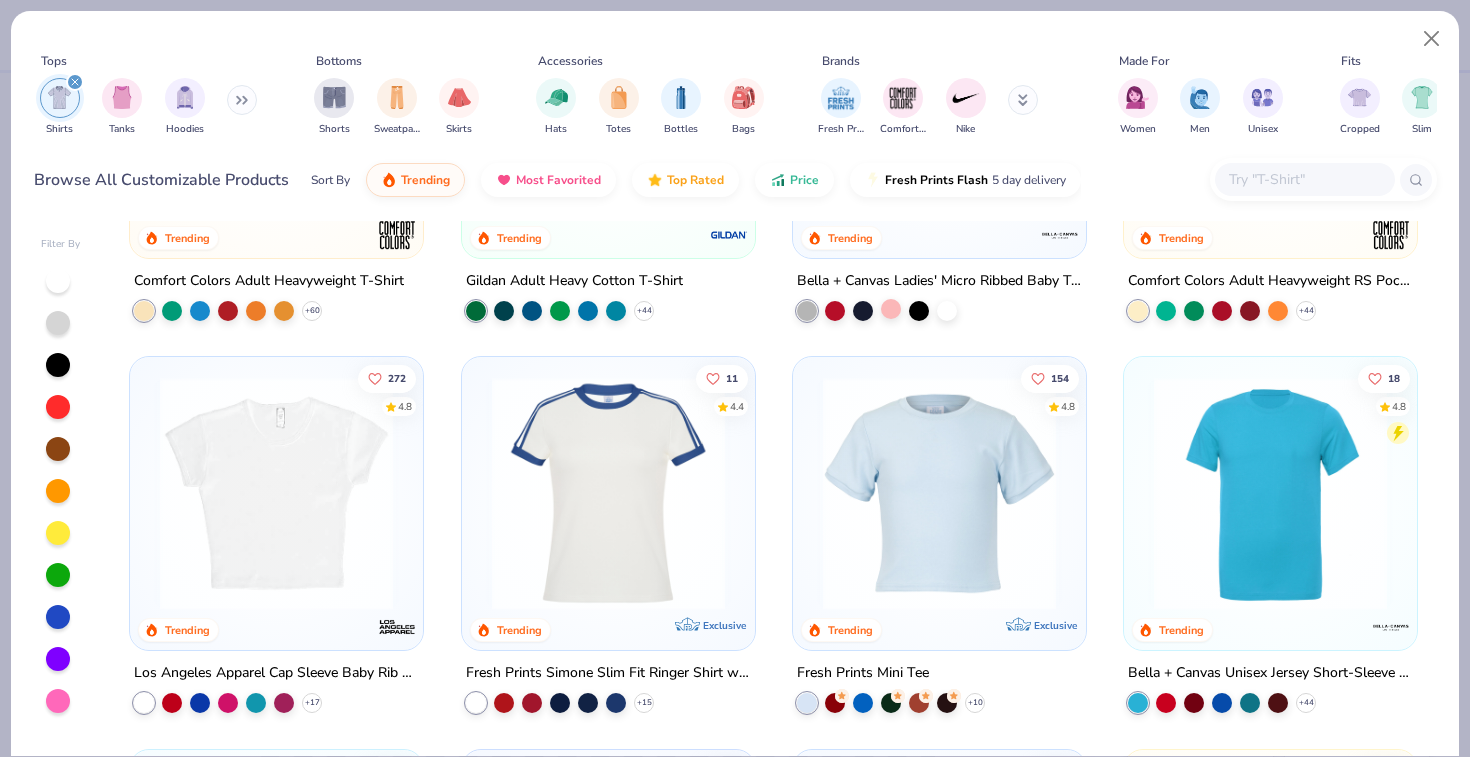 scroll, scrollTop: 270, scrollLeft: 0, axis: vertical 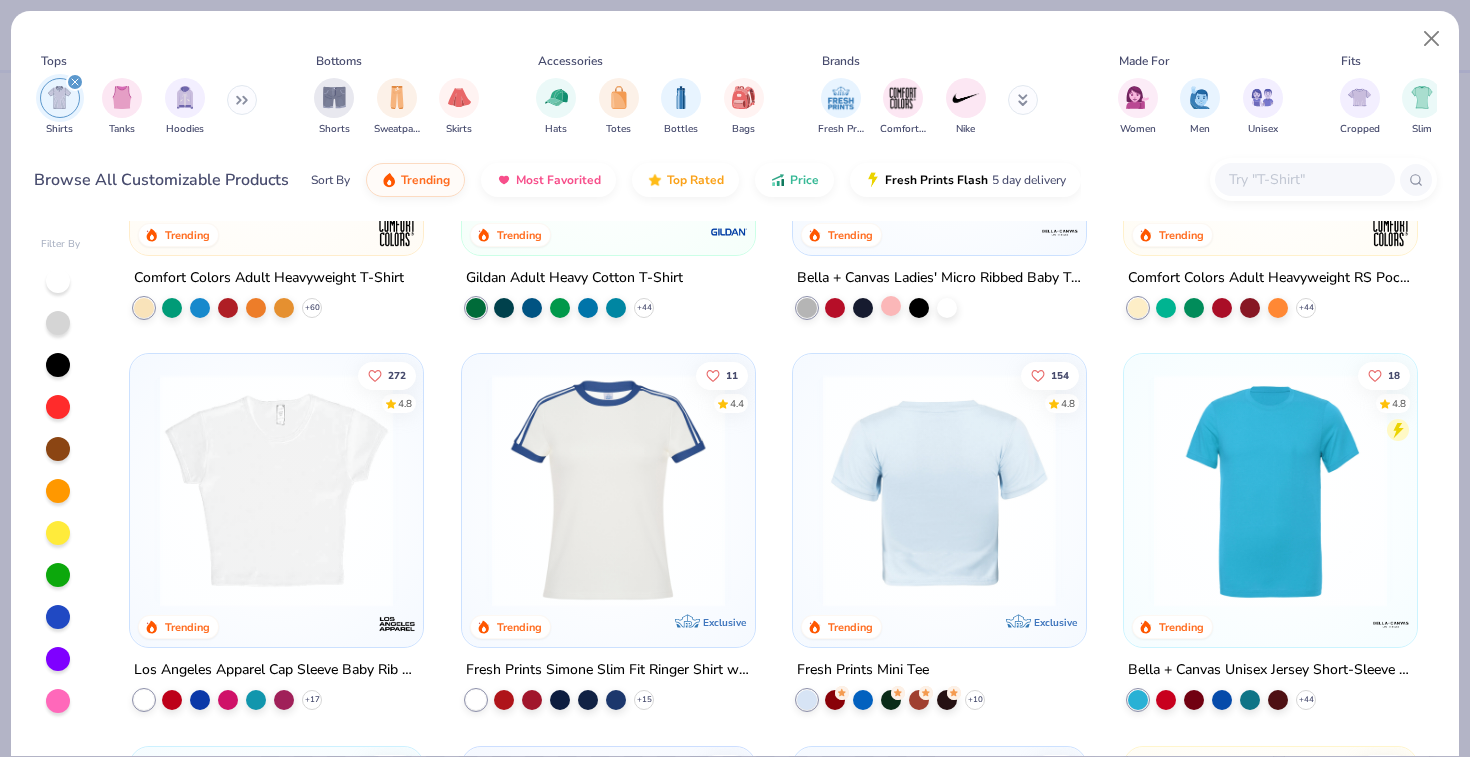 click at bounding box center (686, 490) 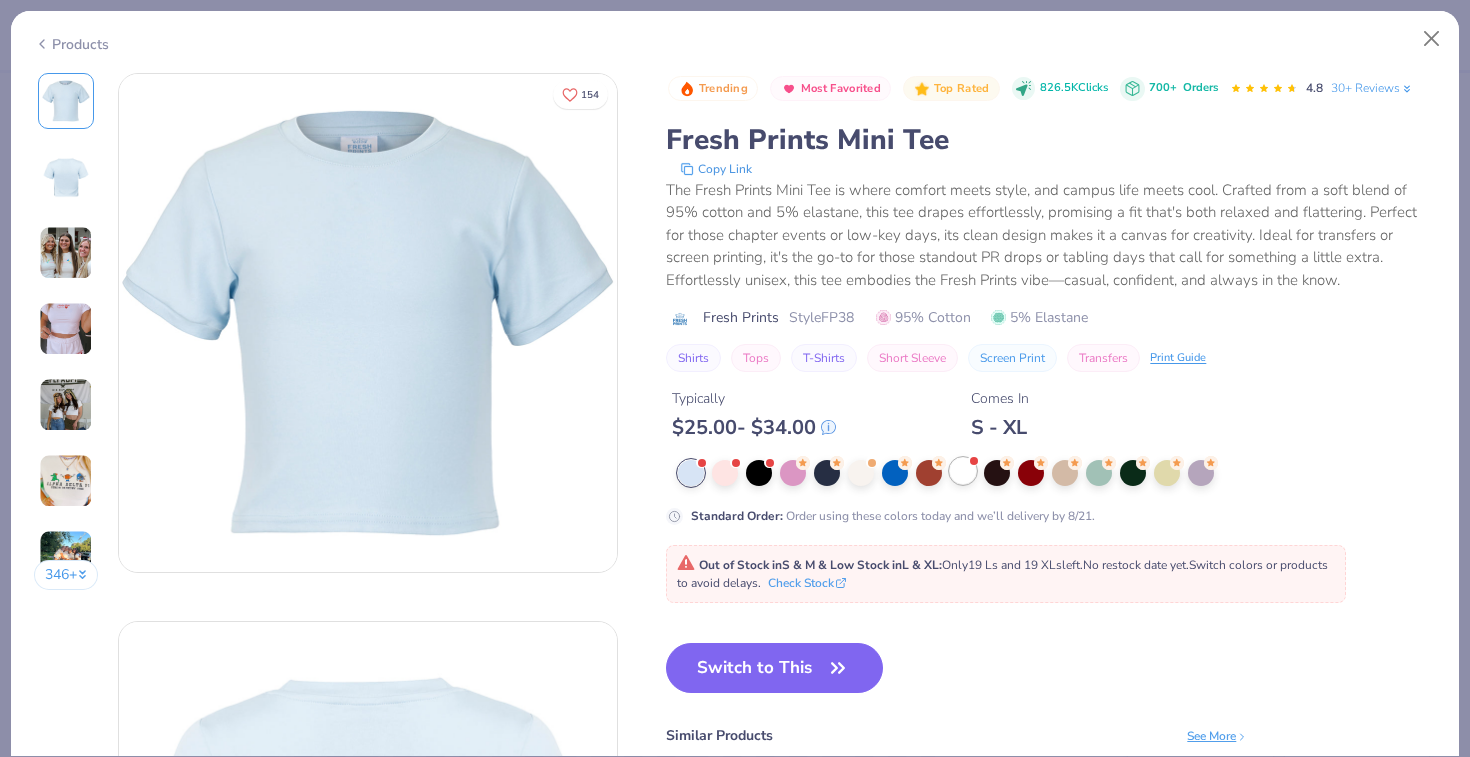 click at bounding box center [963, 471] 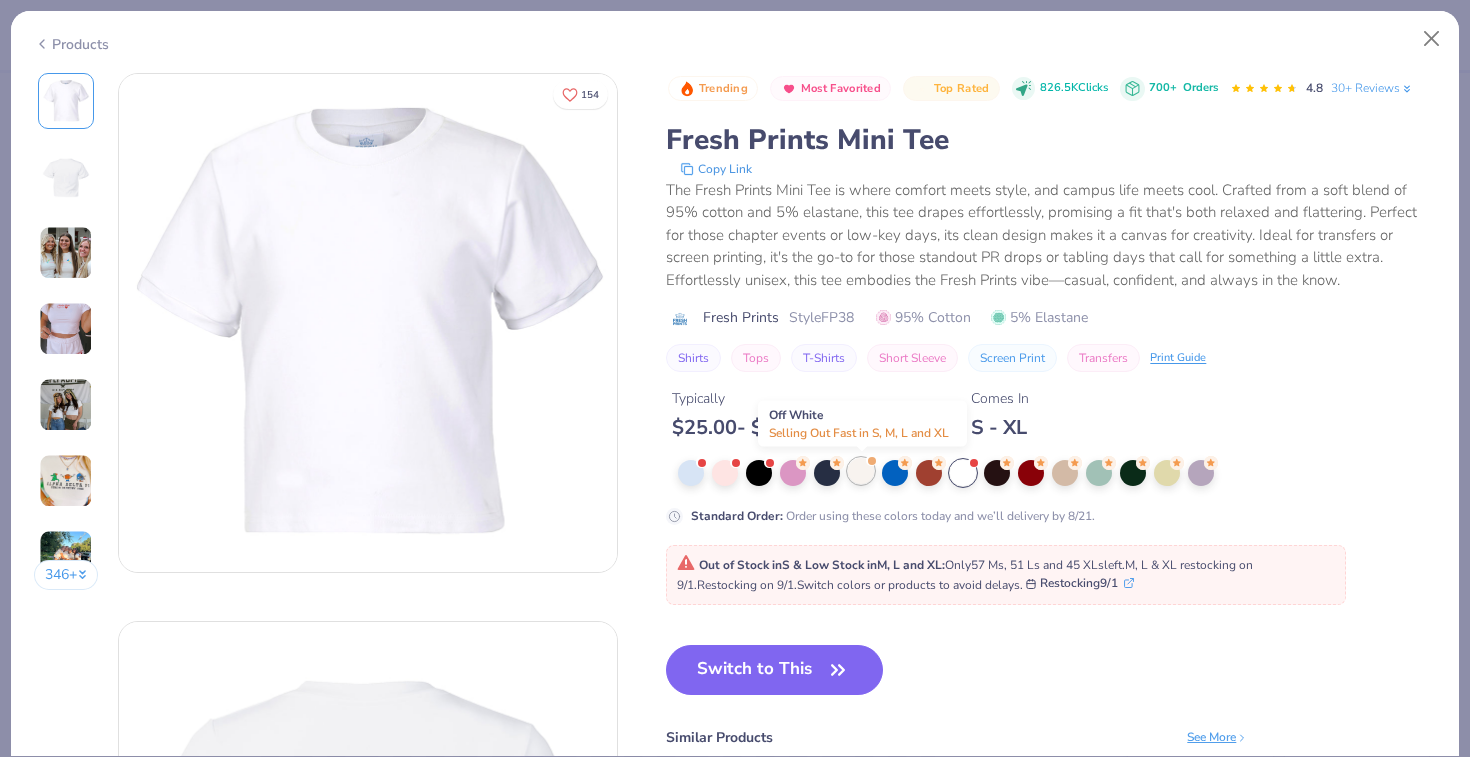 click at bounding box center [861, 471] 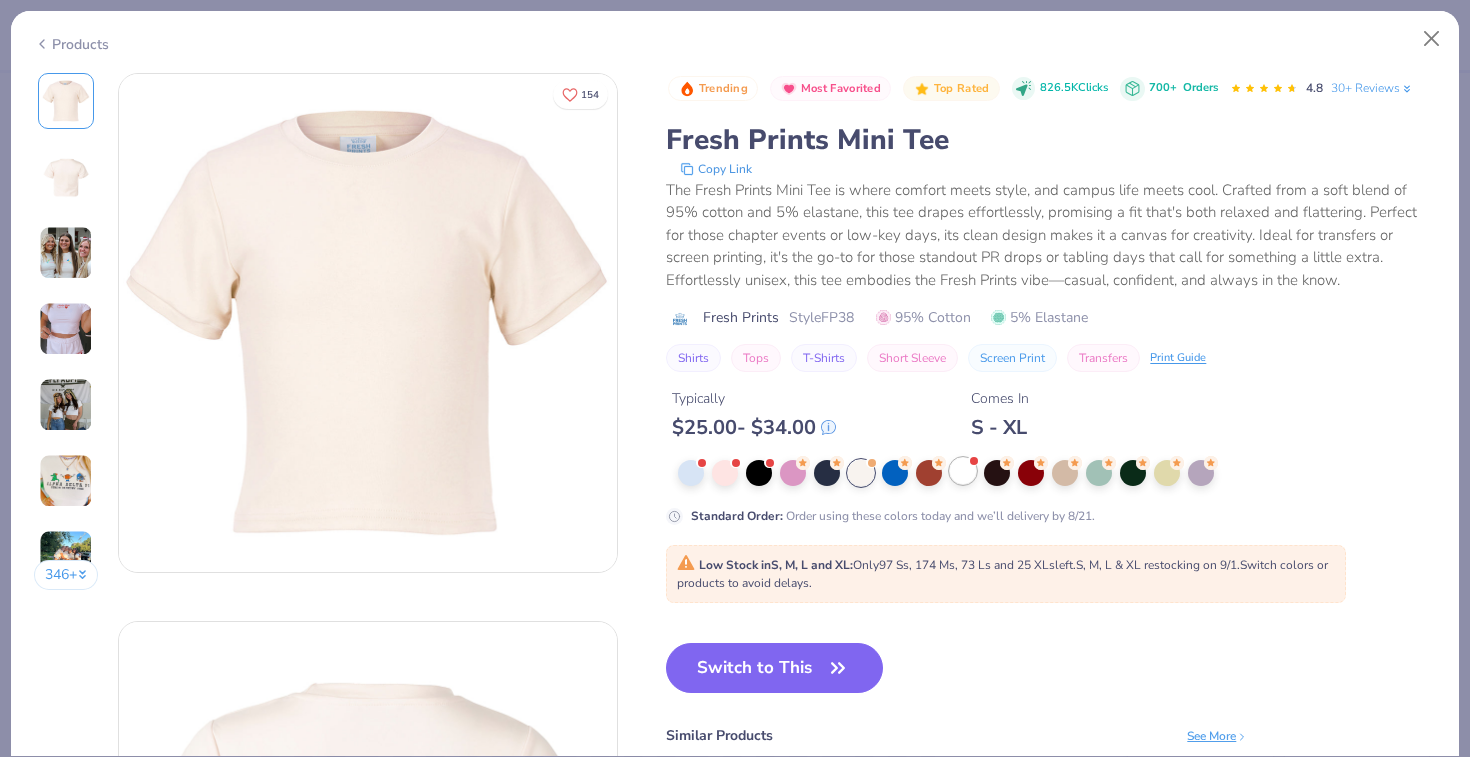 click at bounding box center (963, 471) 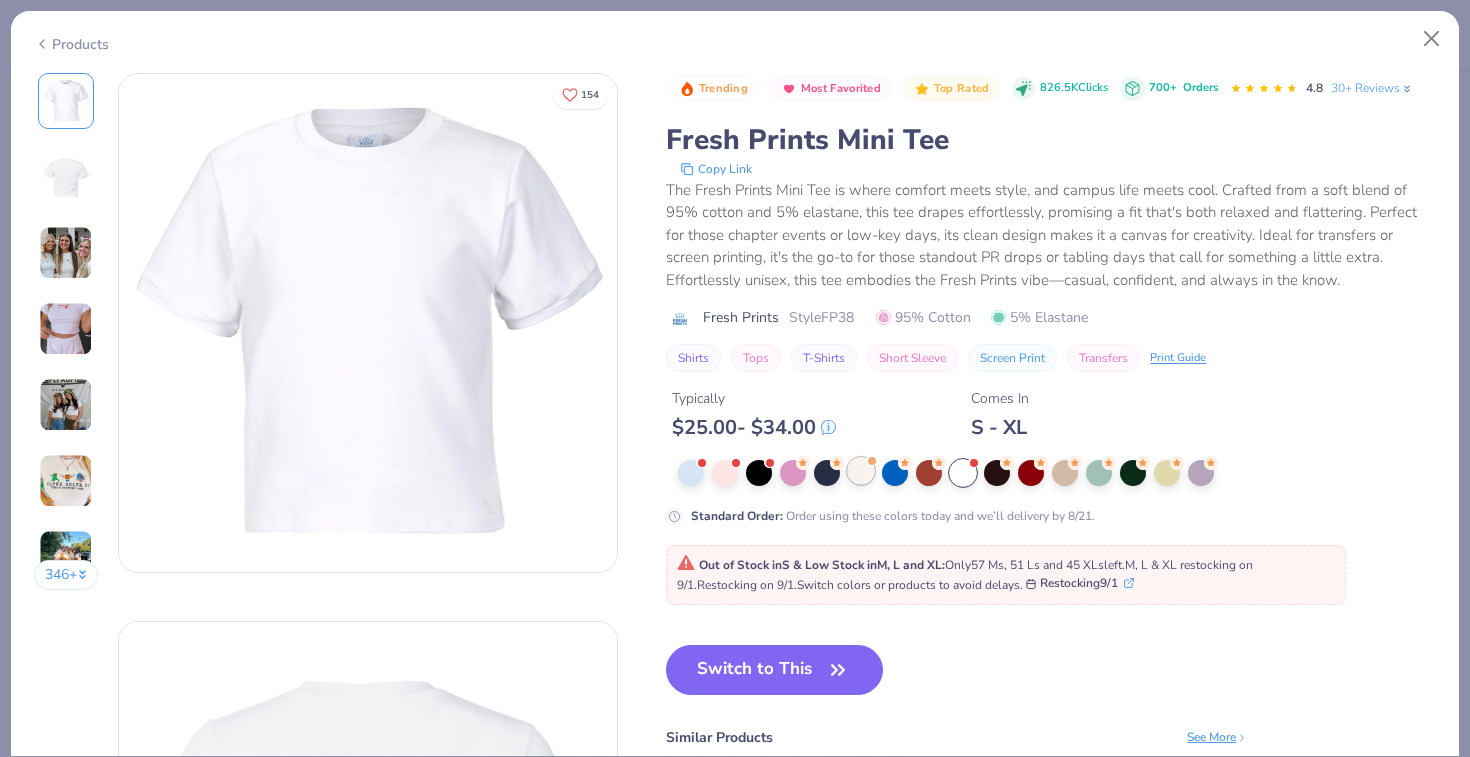 click at bounding box center (861, 471) 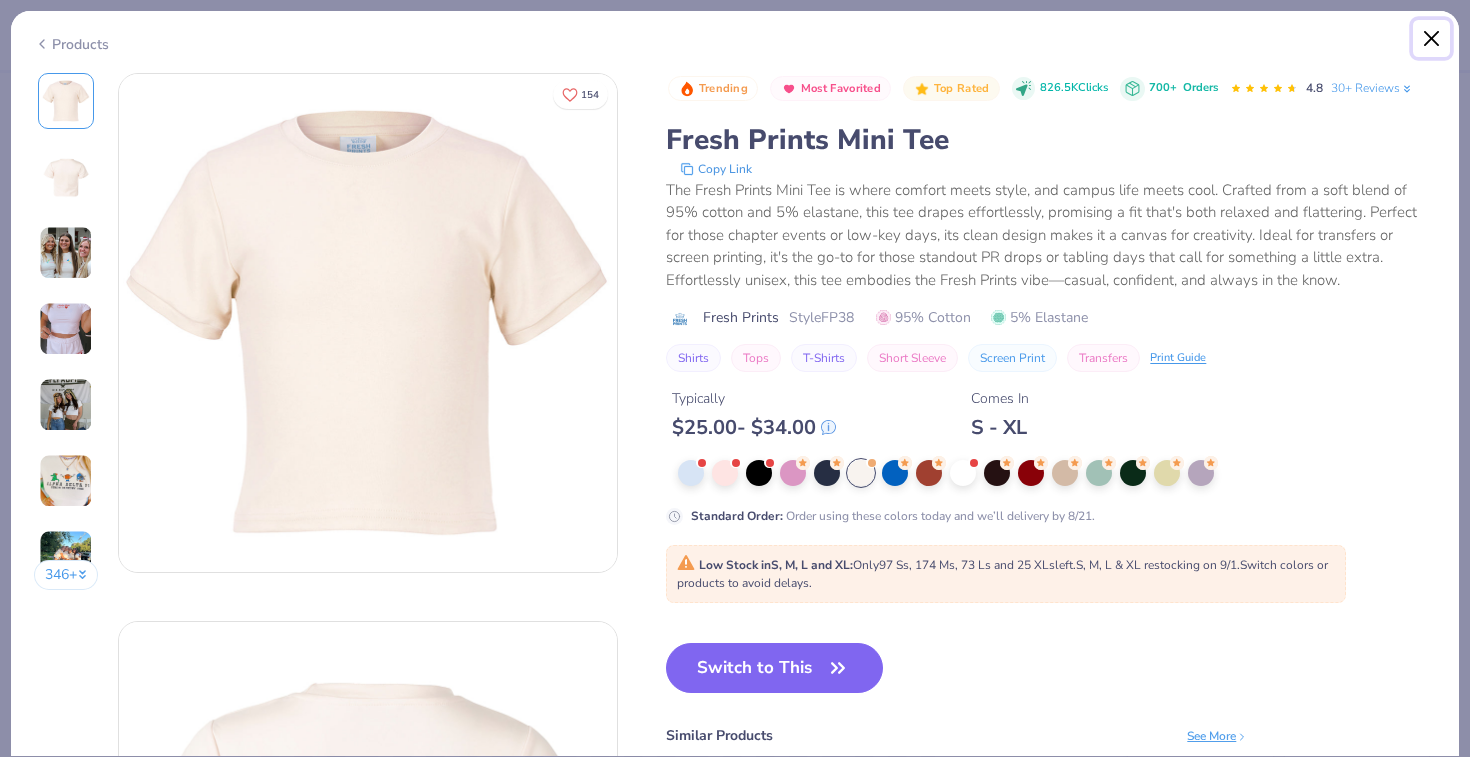 click at bounding box center [1432, 39] 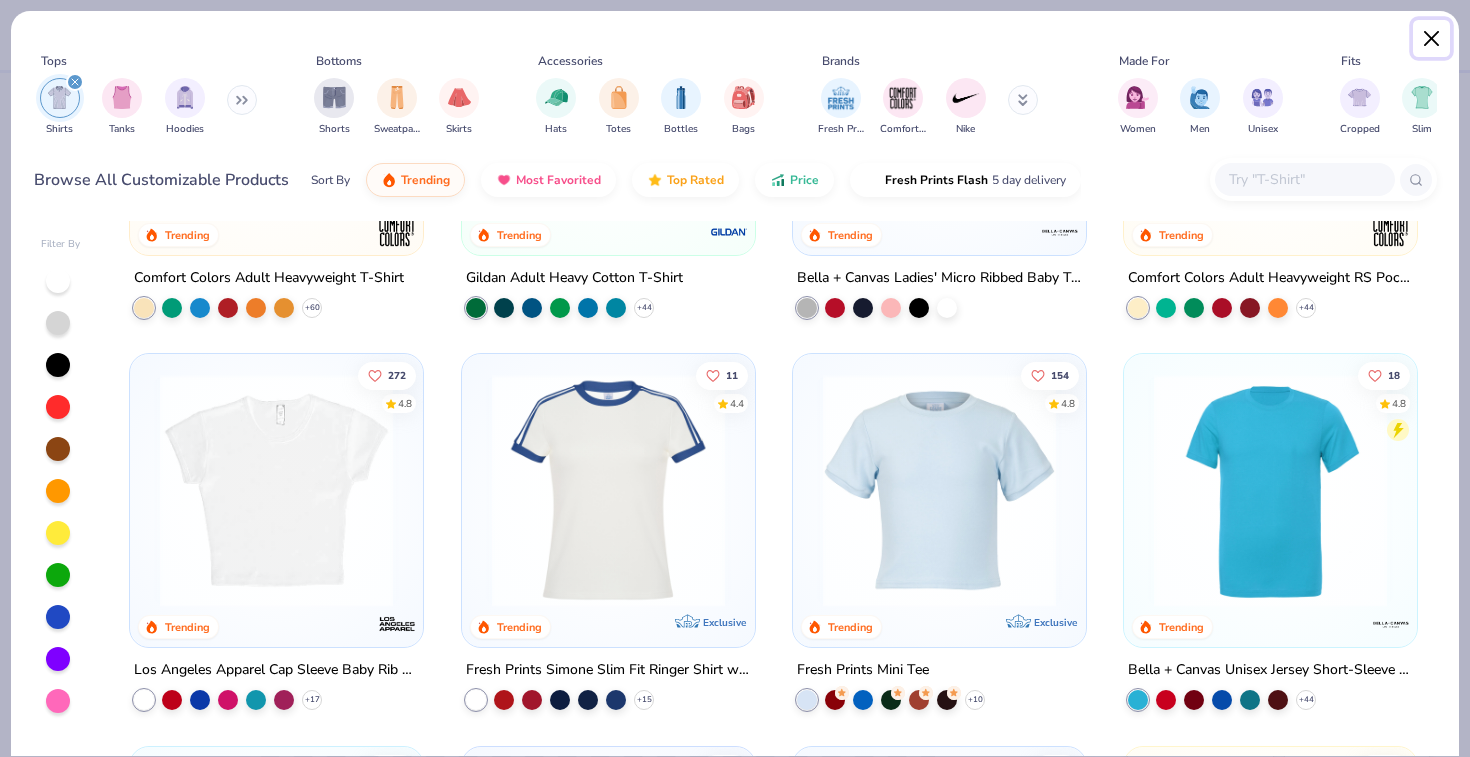 click at bounding box center [1432, 39] 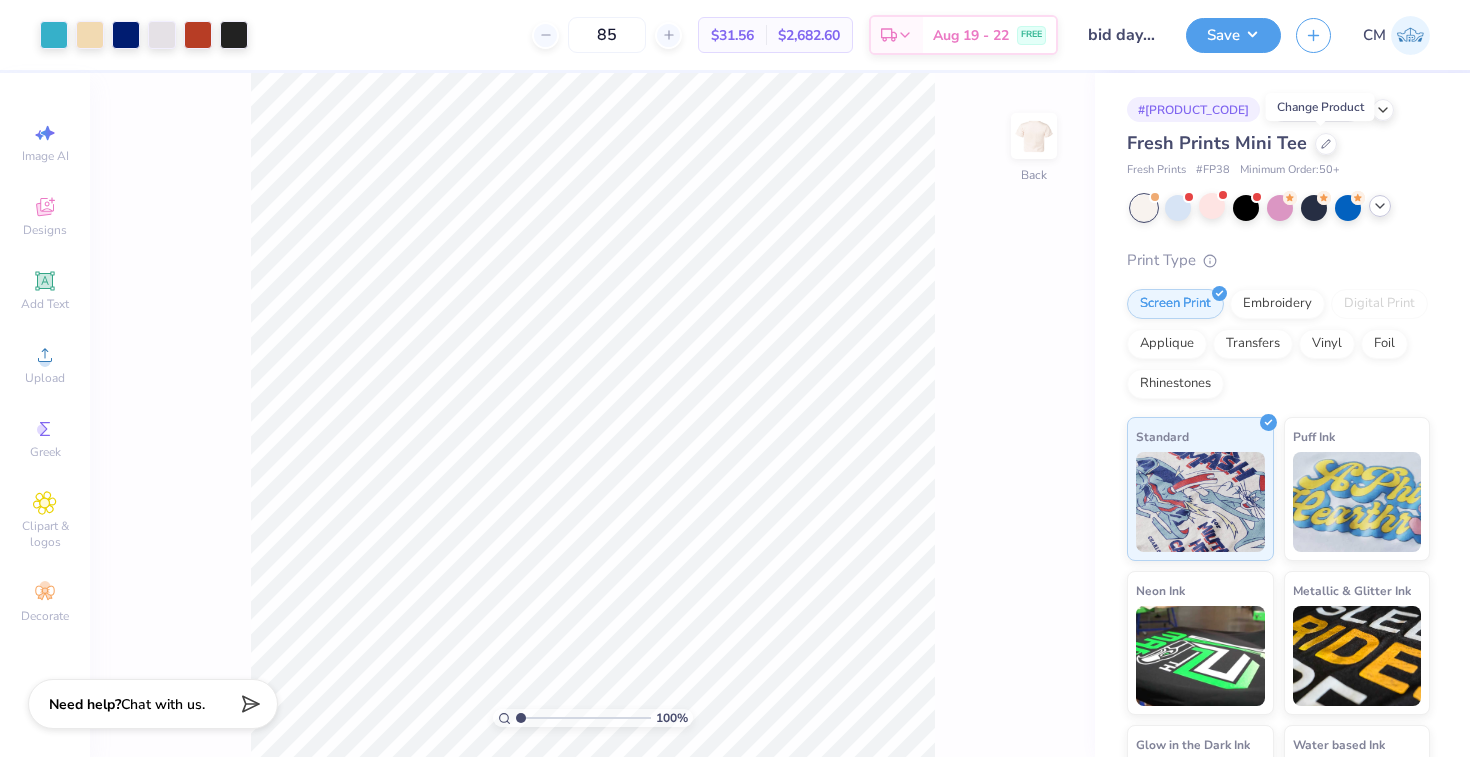 click on "bid day 2.0" at bounding box center [1122, 35] 